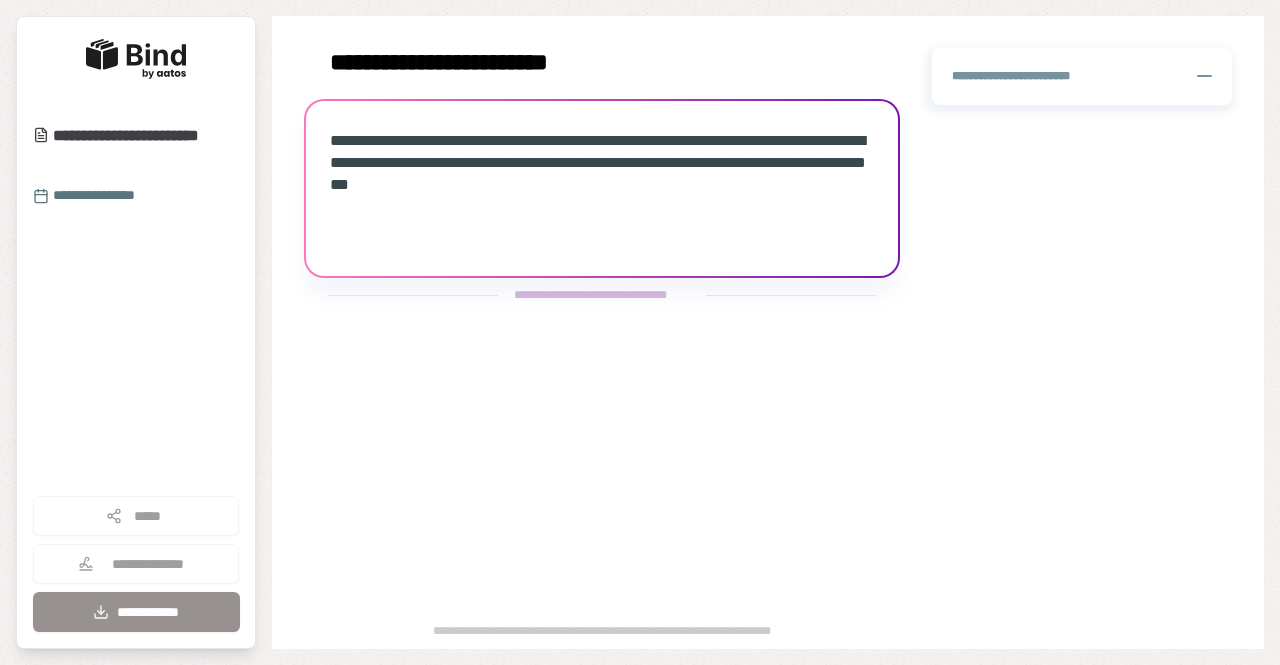 scroll, scrollTop: 0, scrollLeft: 0, axis: both 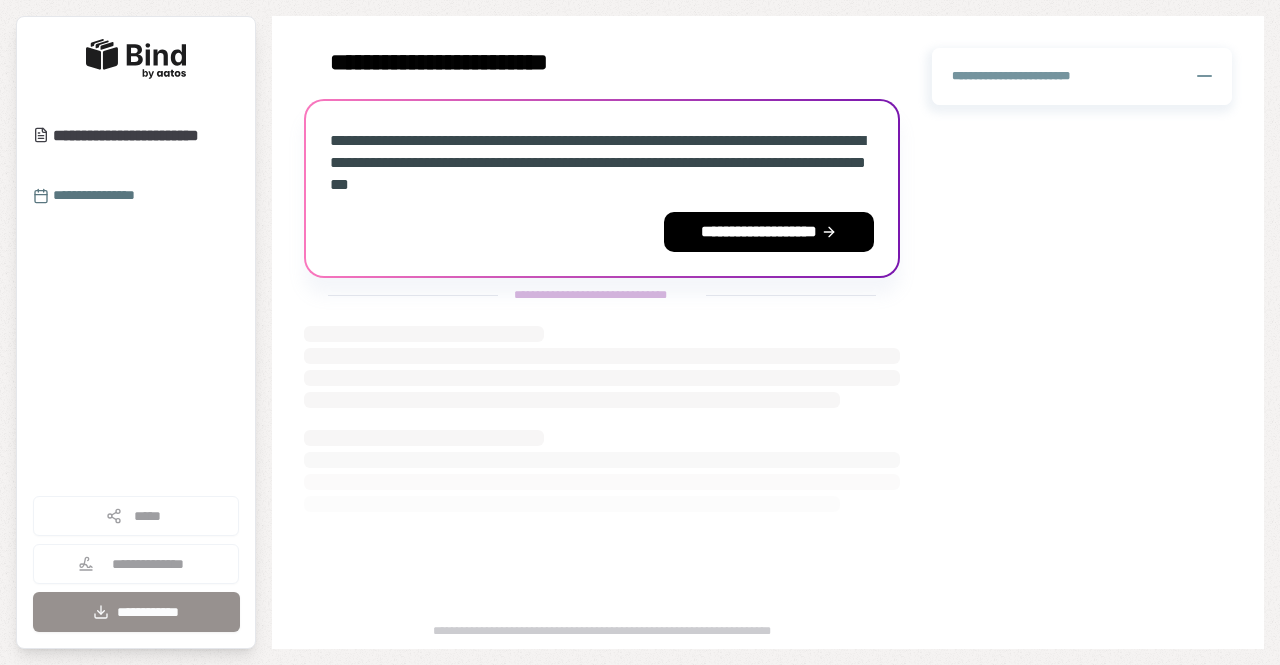 click on "**********" at bounding box center [602, 163] 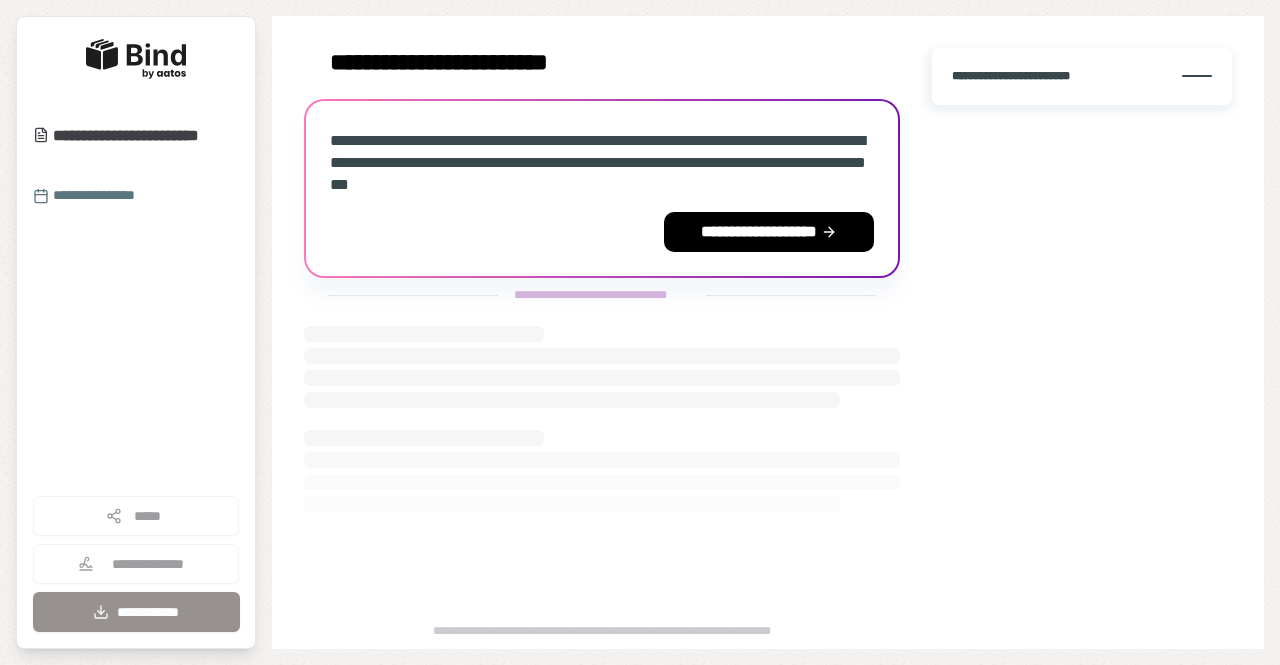 click on "**********" at bounding box center (1082, 76) 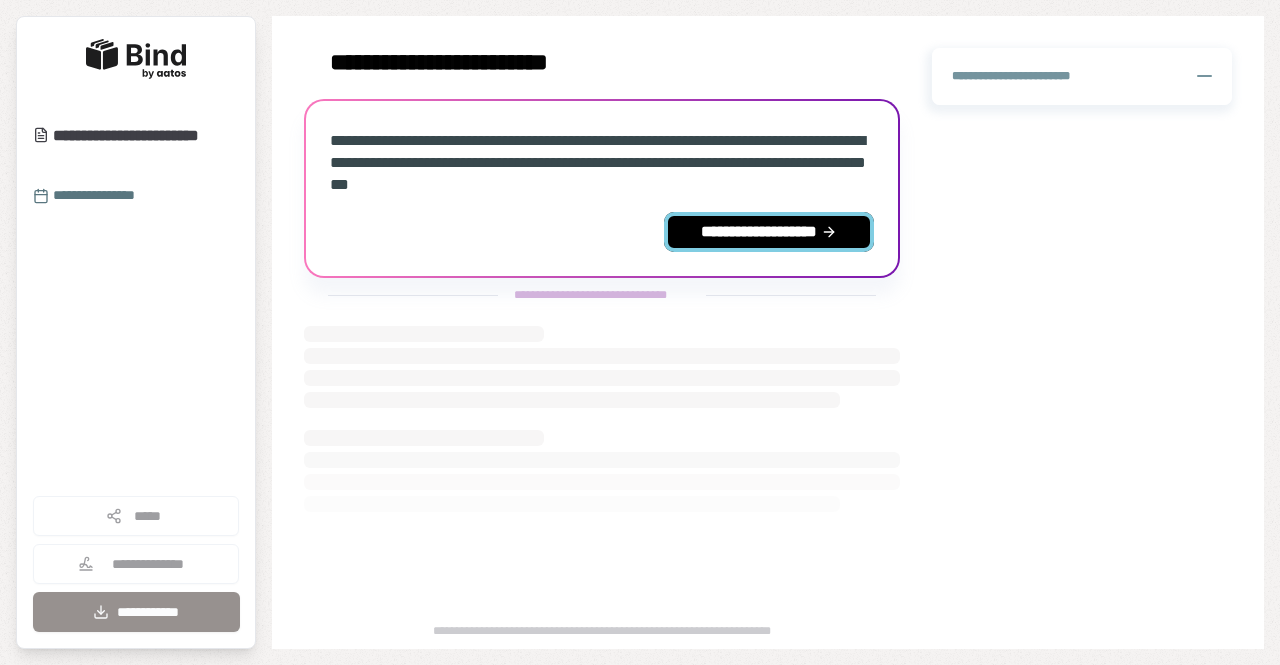 click on "**********" at bounding box center (769, 232) 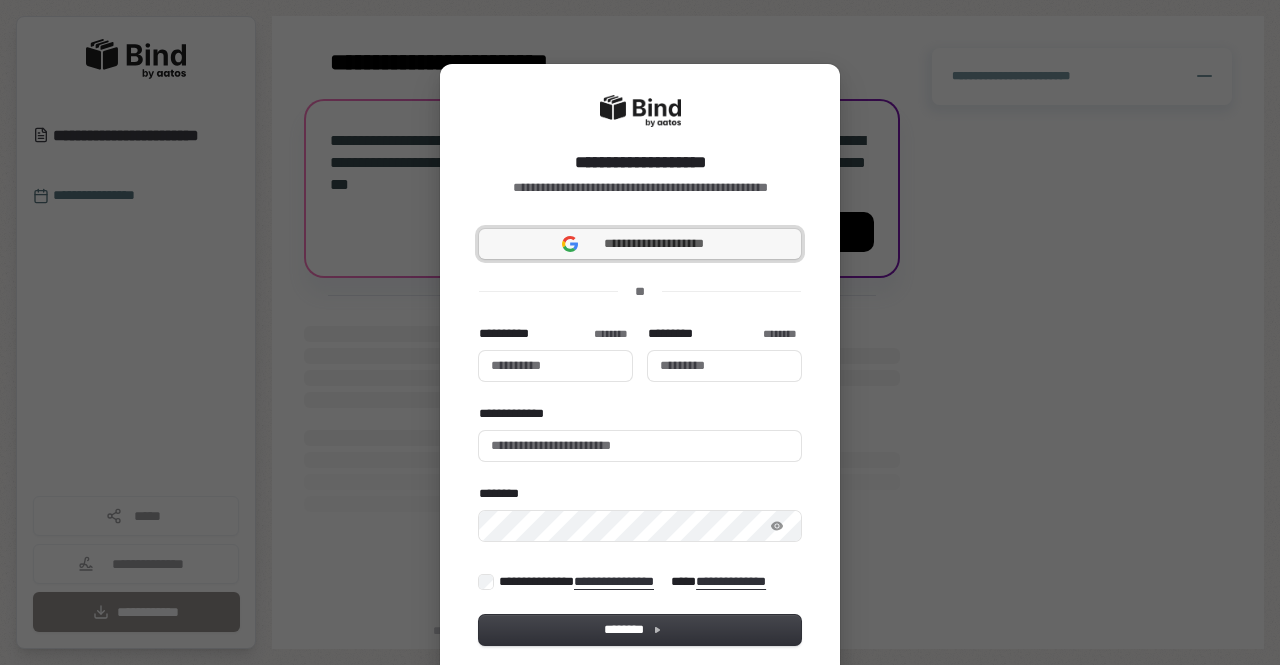 click on "**********" at bounding box center (640, 244) 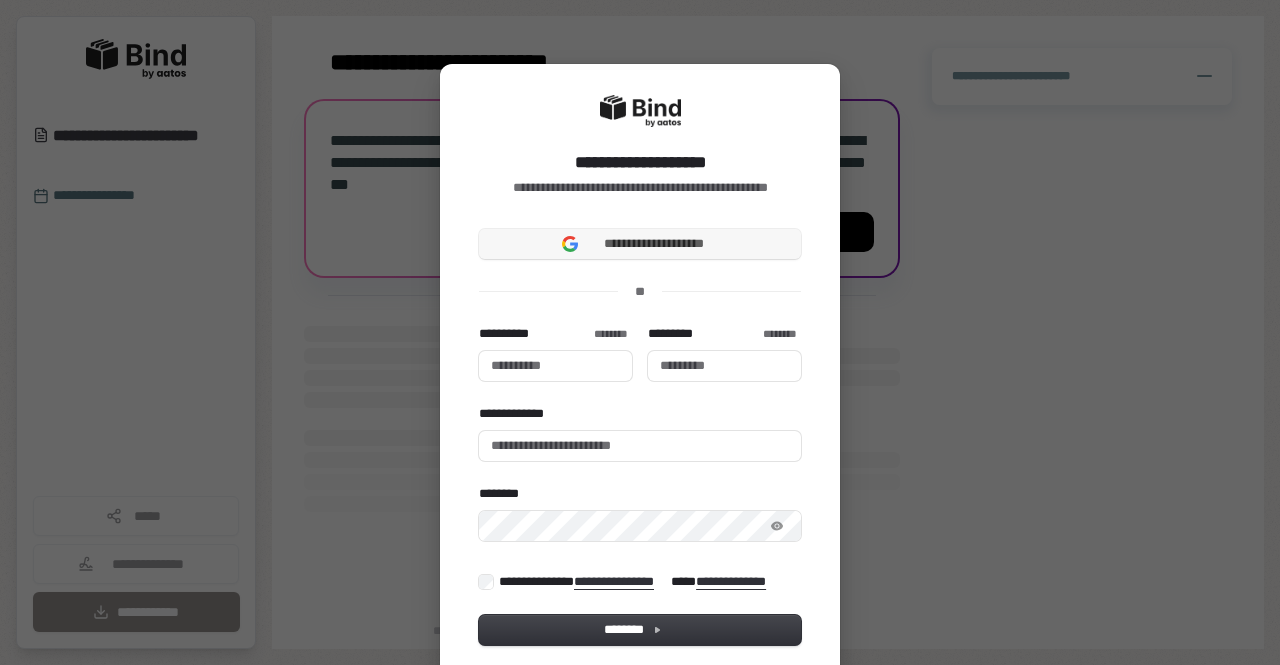 type 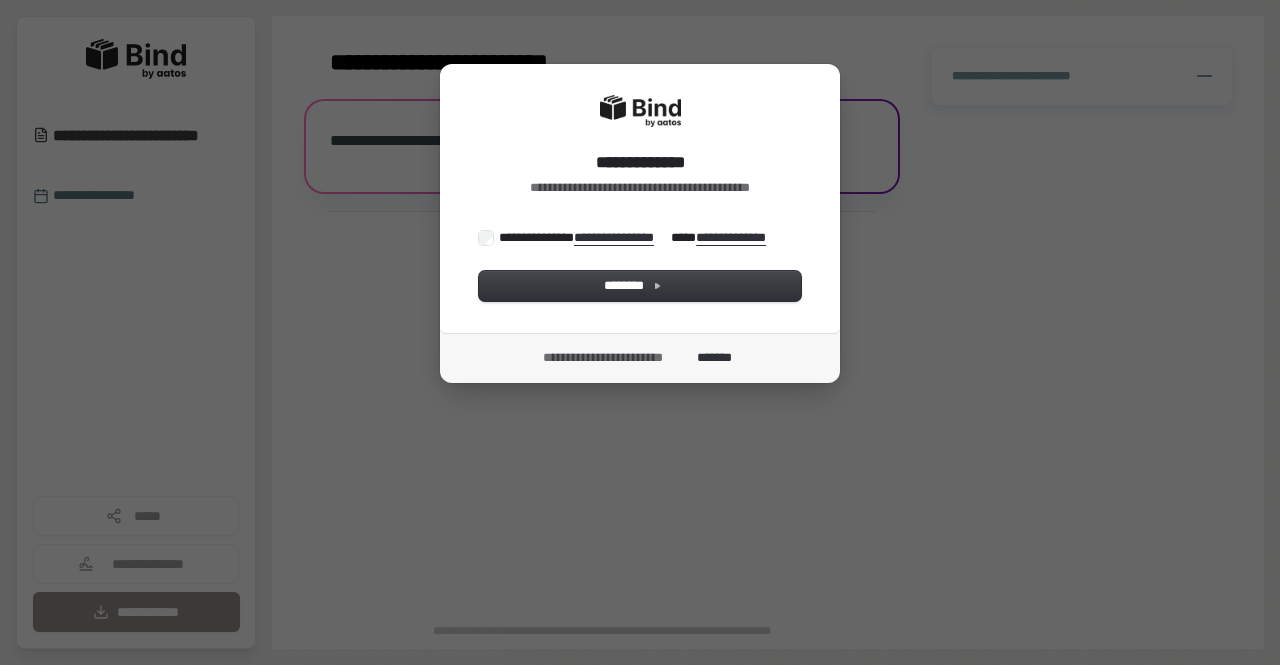 scroll, scrollTop: 0, scrollLeft: 0, axis: both 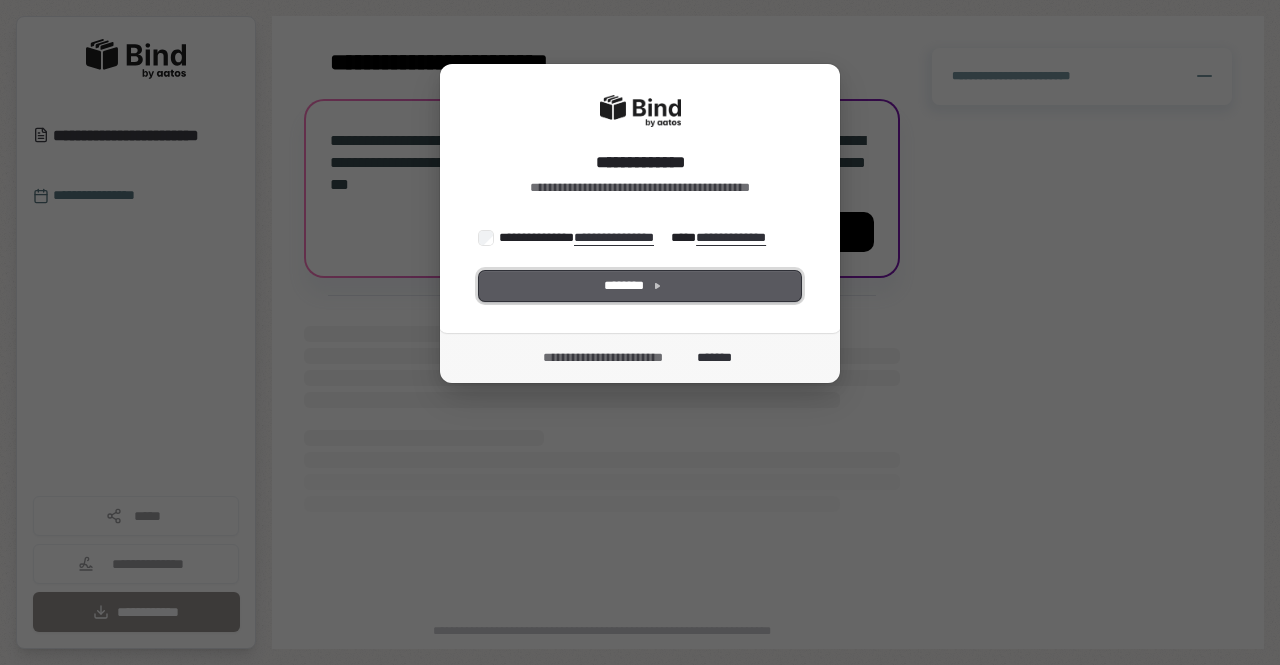 click on "********" at bounding box center (640, 286) 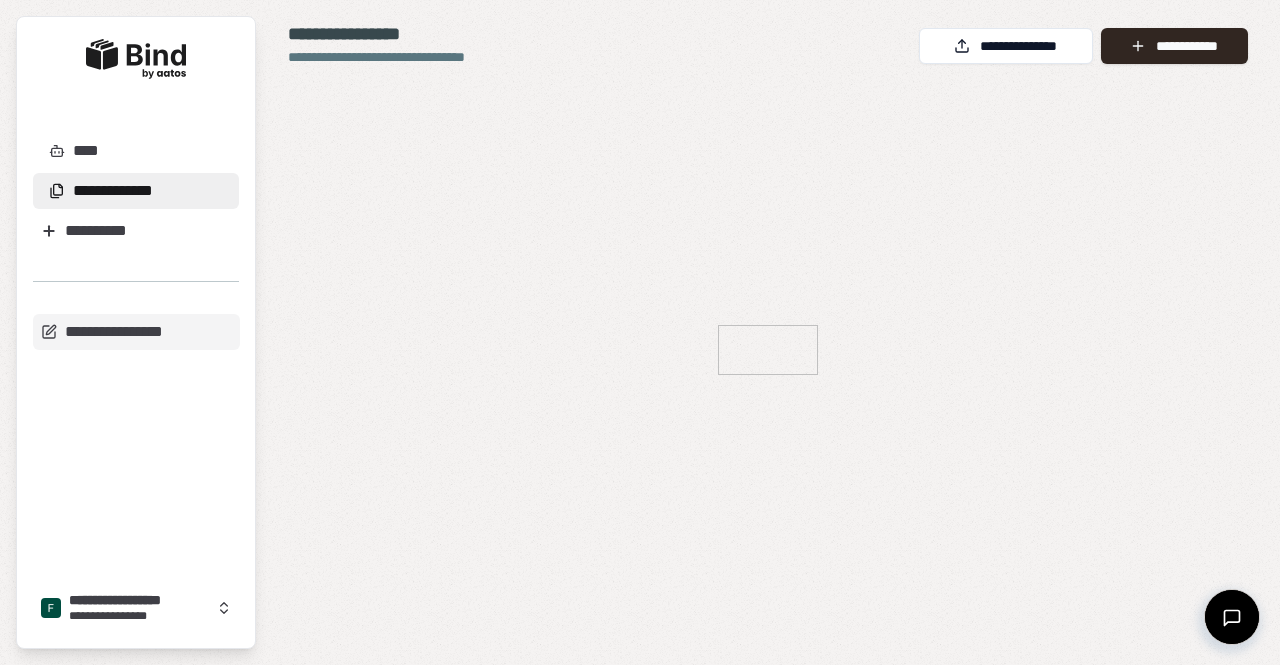 scroll, scrollTop: 0, scrollLeft: 0, axis: both 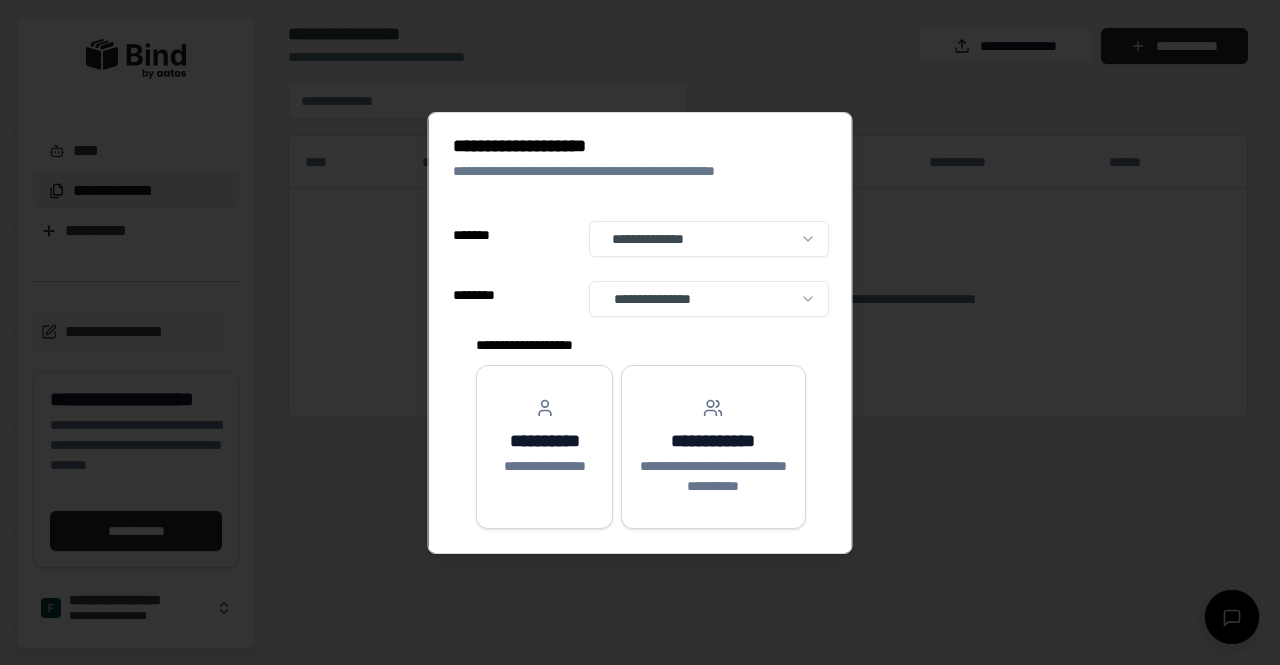 select on "**" 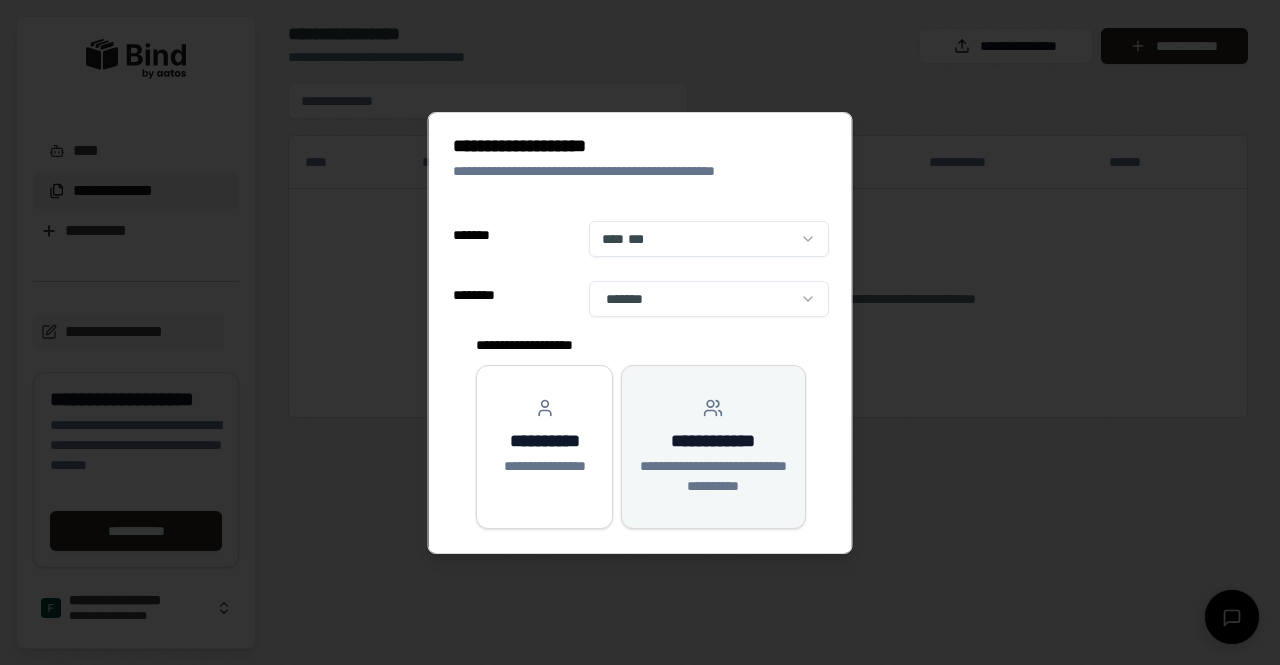 click on "**********" at bounding box center [713, 447] 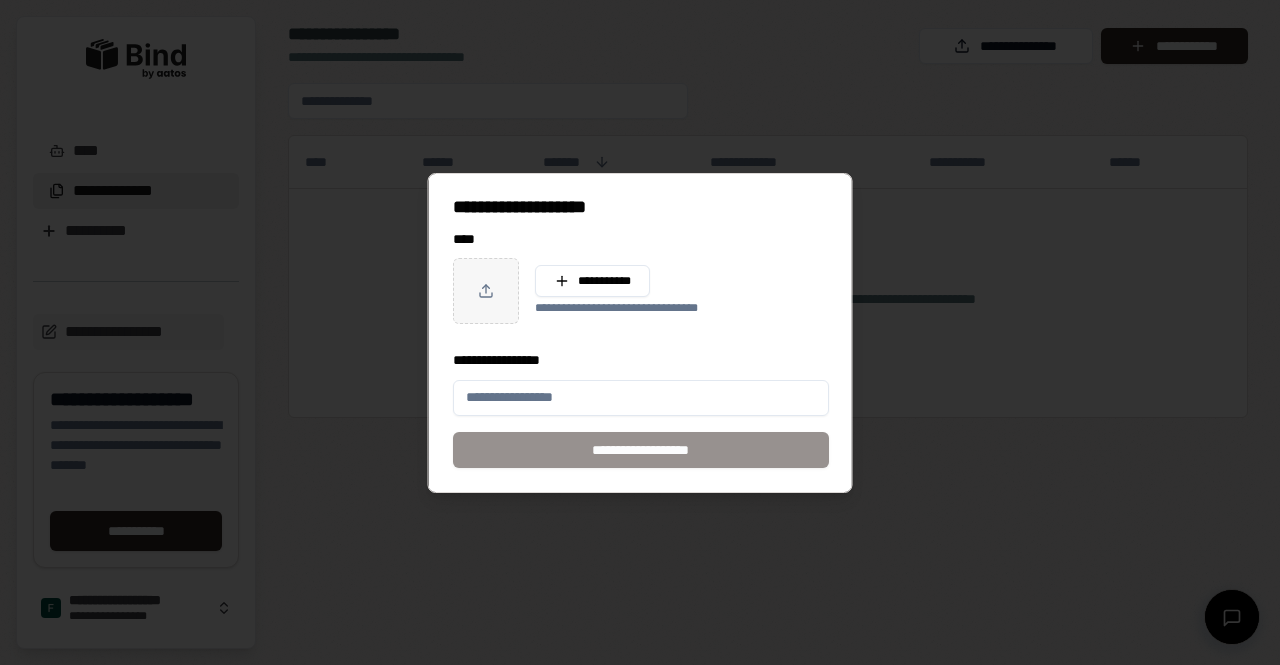 click at bounding box center (640, 332) 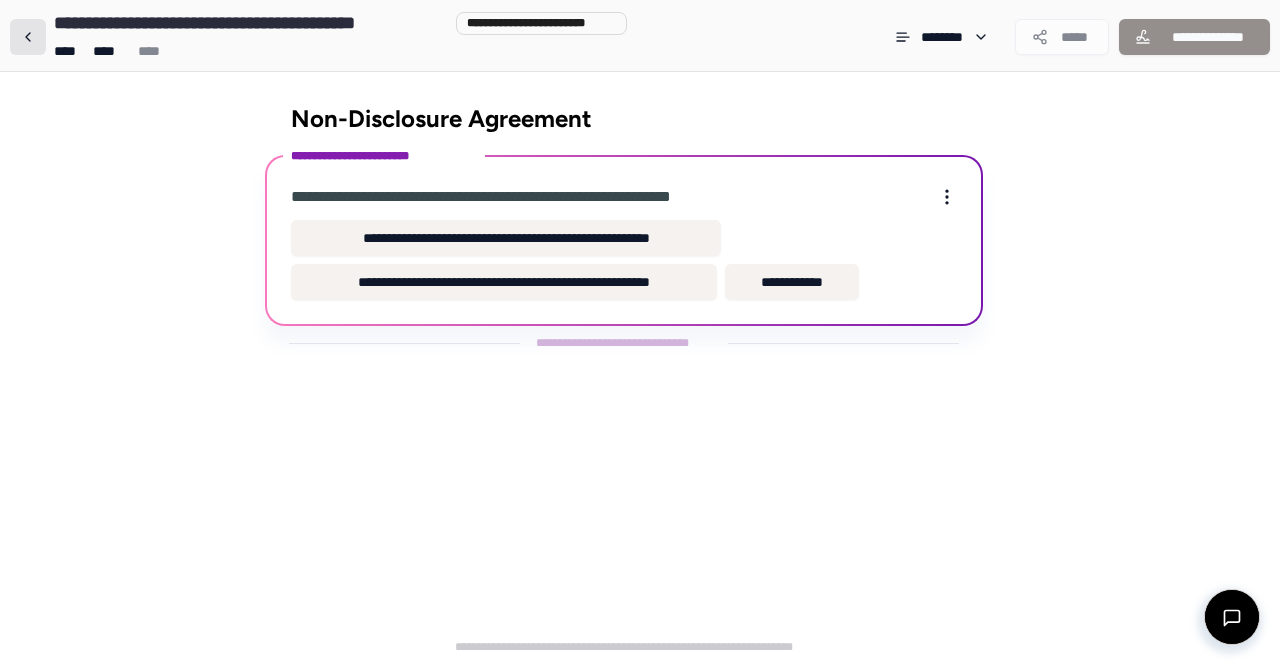 click at bounding box center (28, 37) 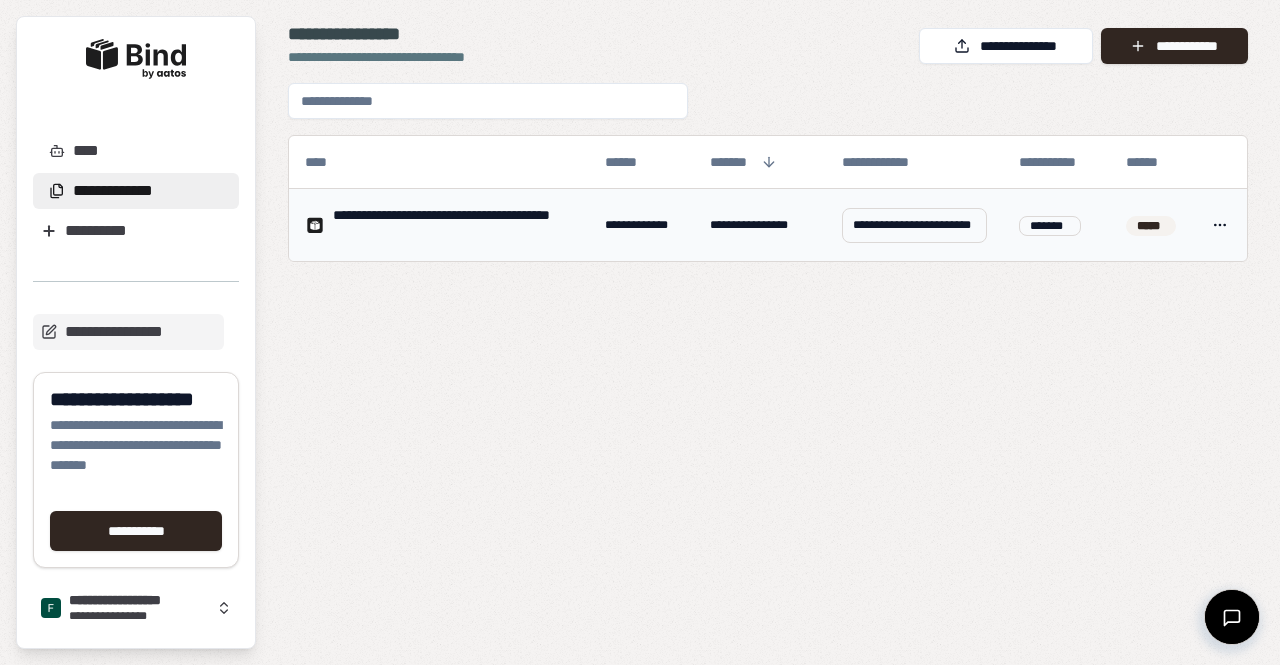 click on "*****" at bounding box center [1151, 225] 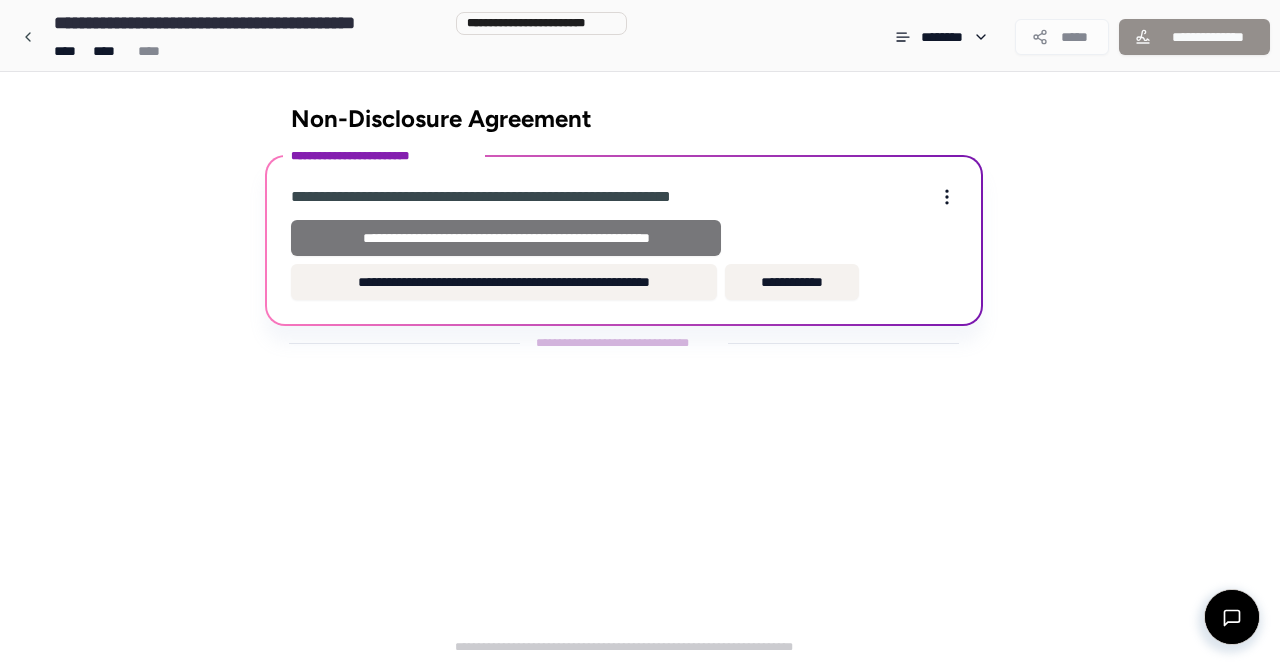 click on "**********" at bounding box center (506, 238) 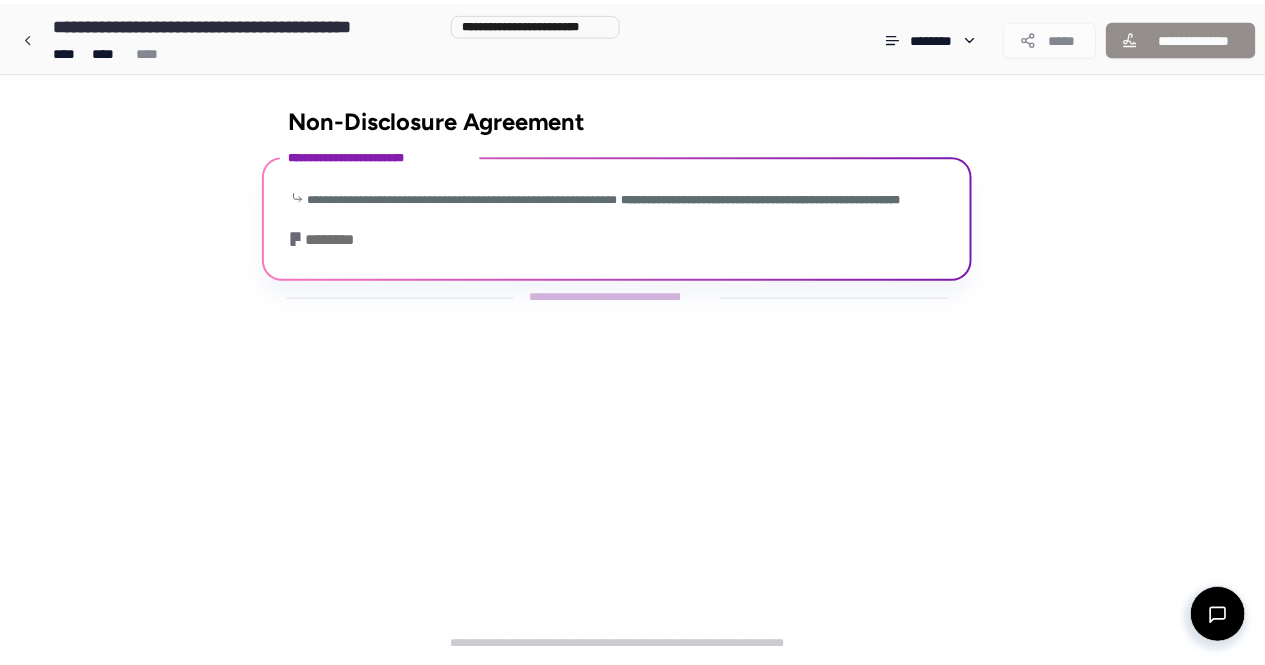 scroll, scrollTop: 92, scrollLeft: 0, axis: vertical 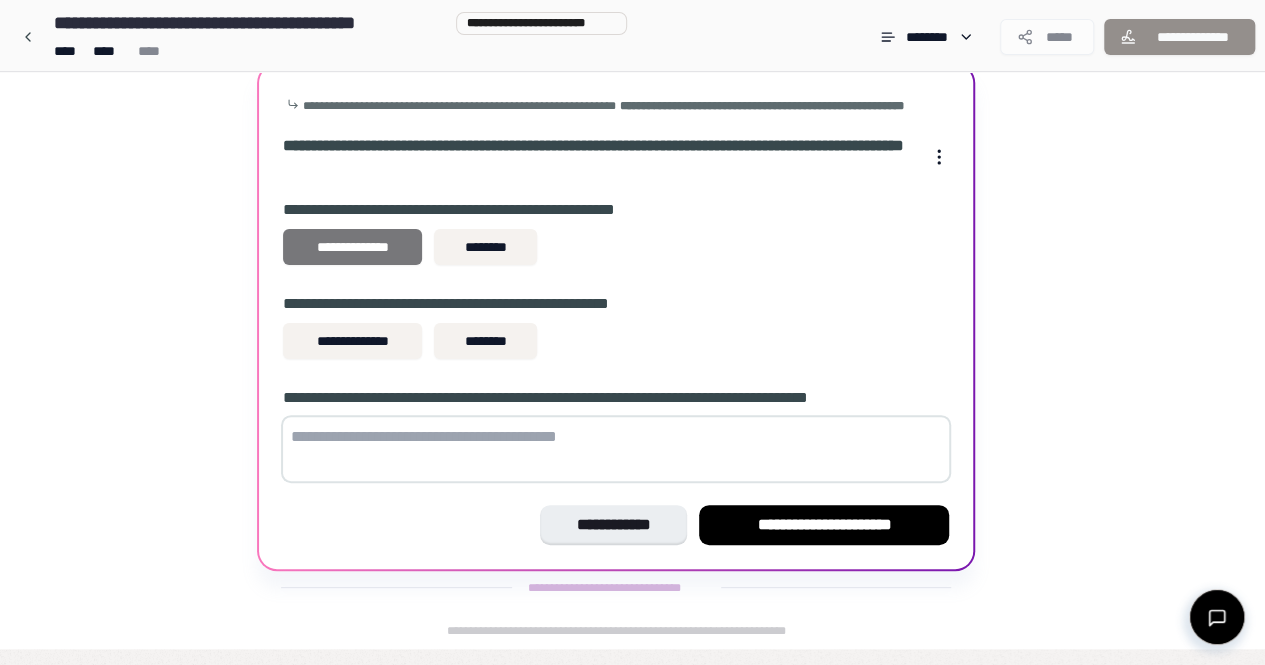 click on "**********" at bounding box center [352, 247] 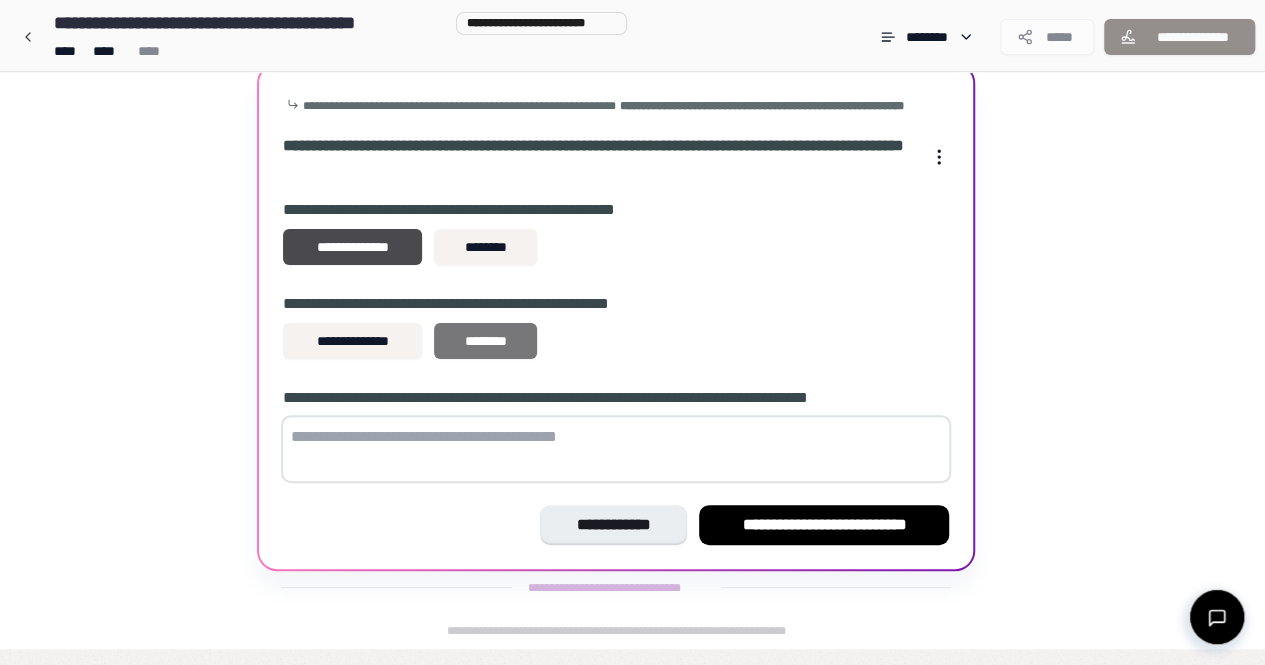 click on "********" at bounding box center (485, 341) 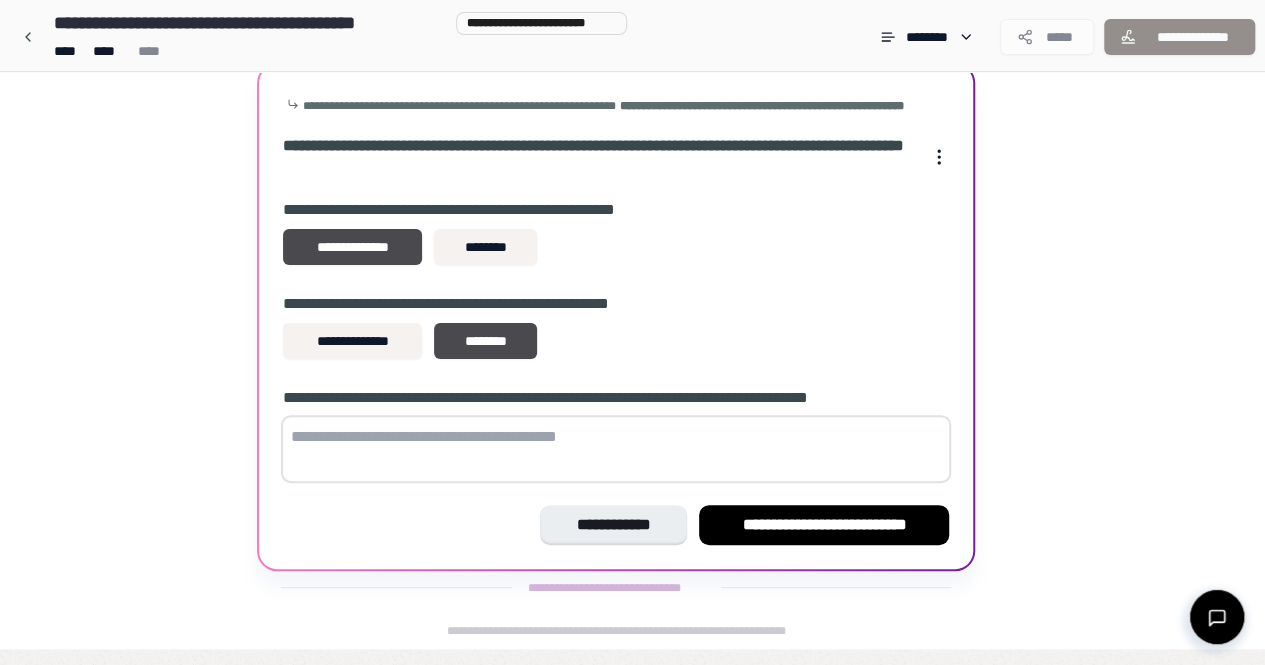 click at bounding box center [616, 449] 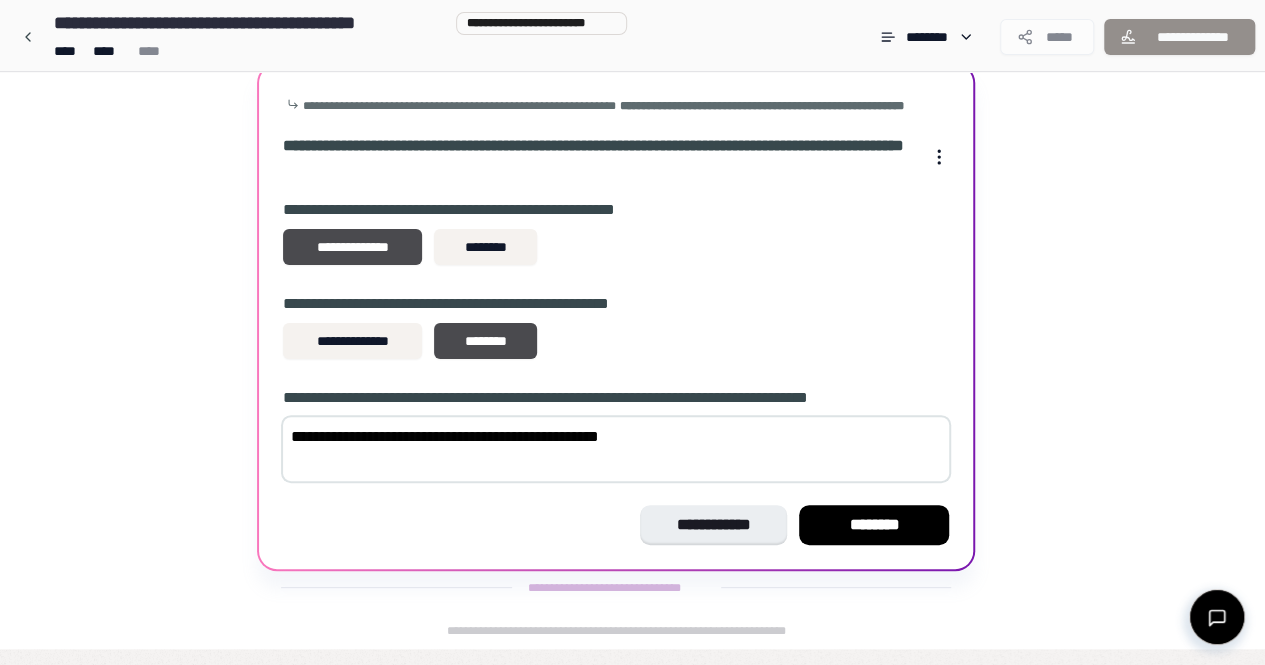 type on "**********" 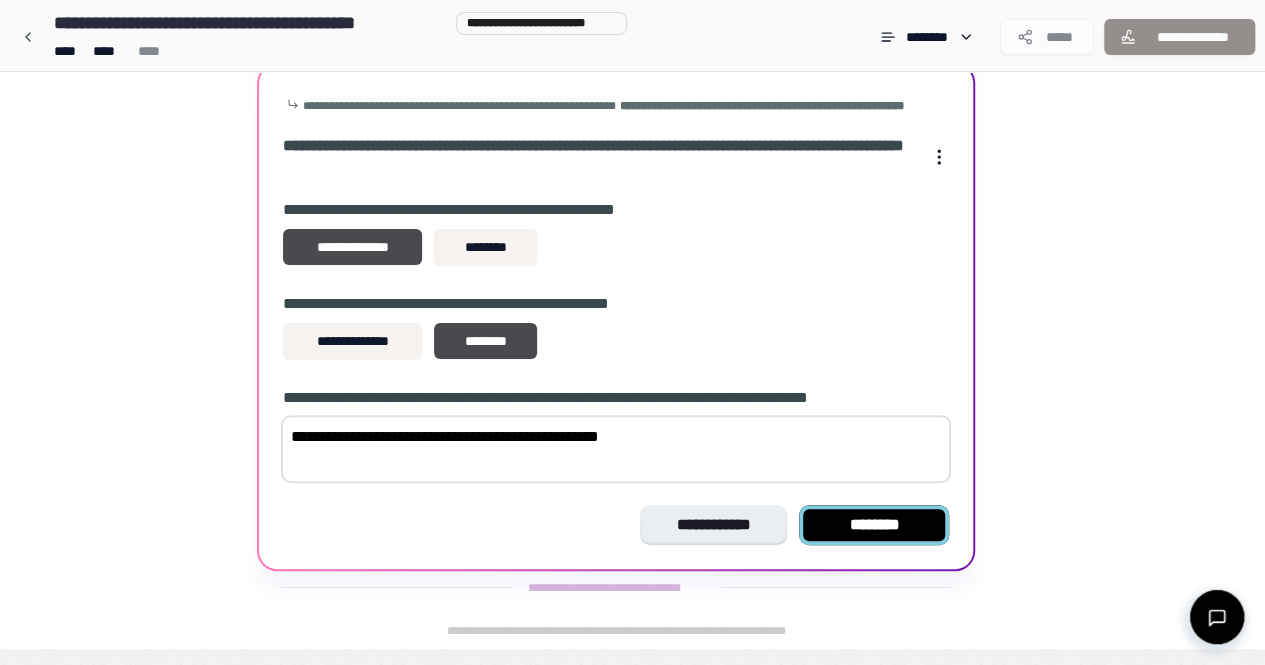 click on "********" at bounding box center (874, 525) 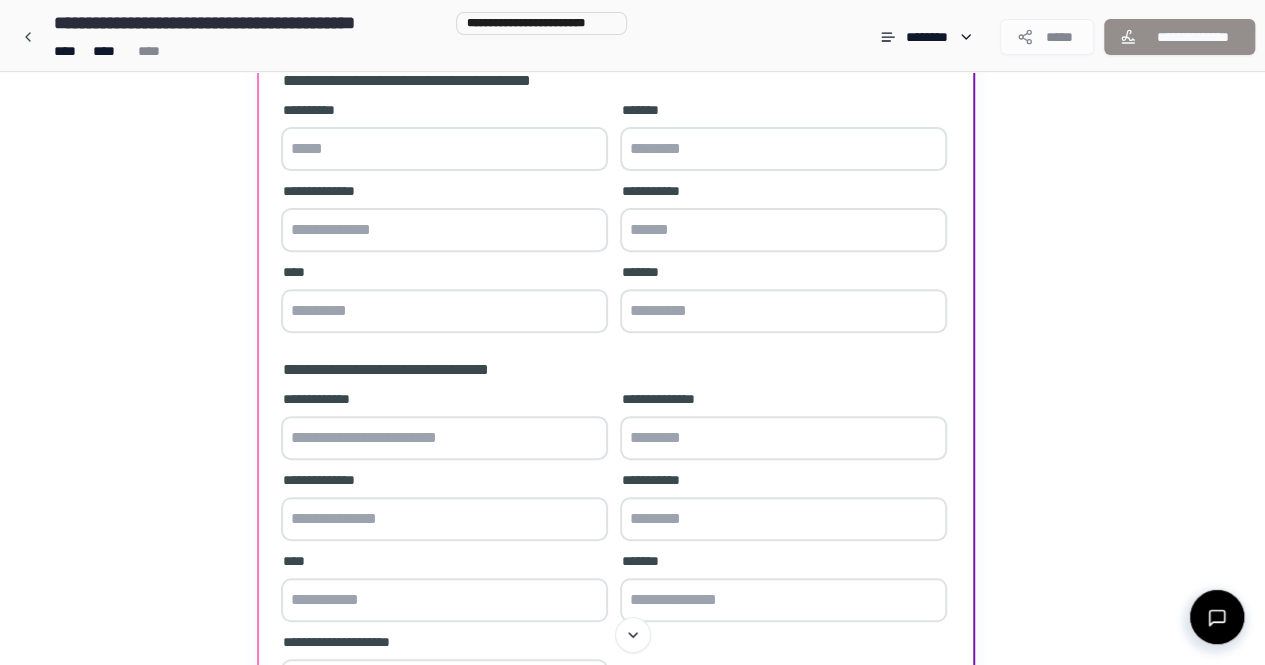 scroll, scrollTop: 482, scrollLeft: 0, axis: vertical 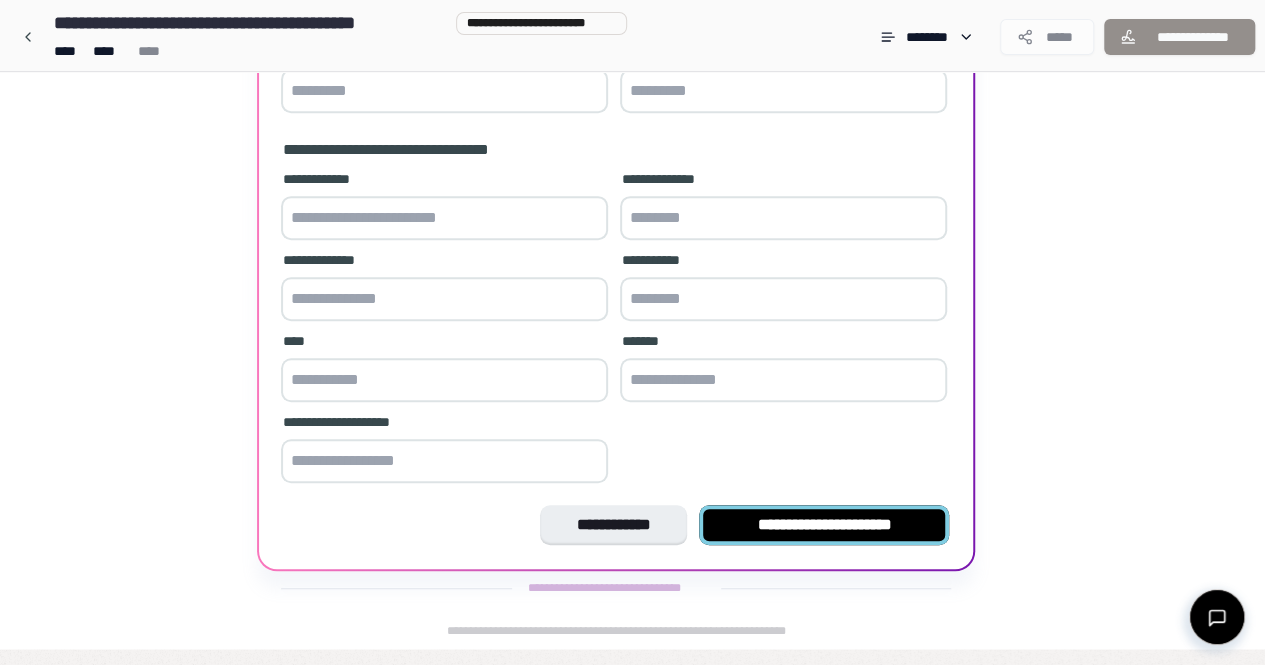 click on "**********" at bounding box center [824, 525] 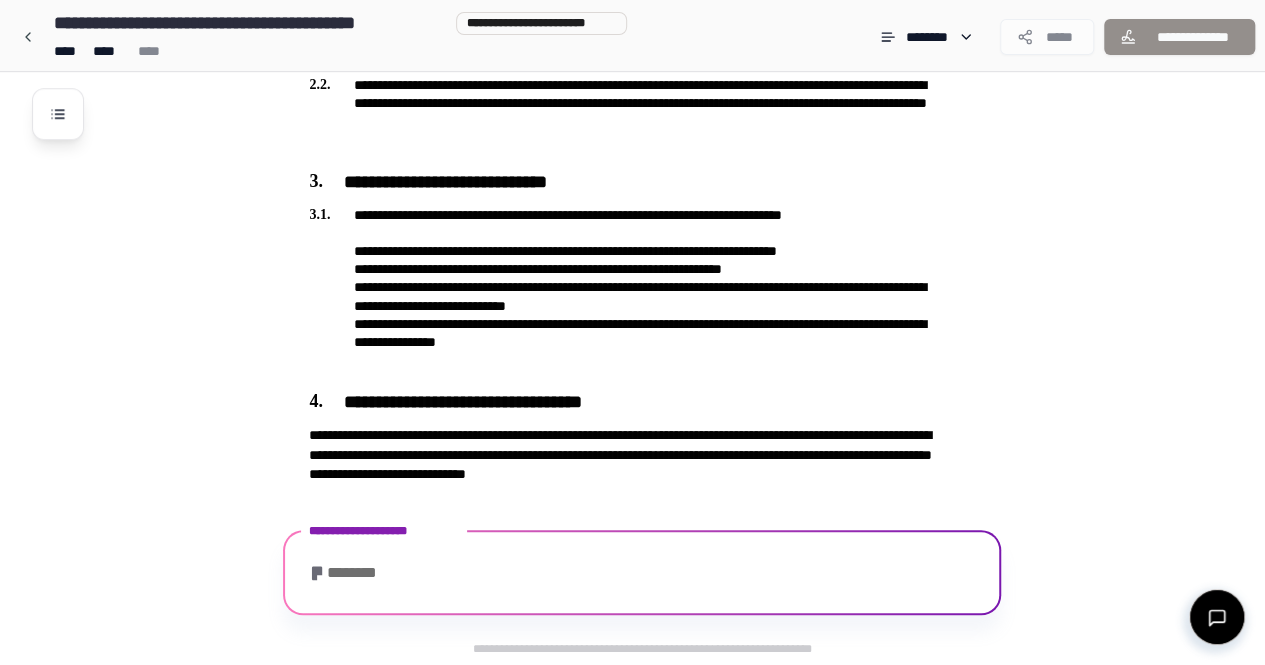 scroll, scrollTop: 878, scrollLeft: 0, axis: vertical 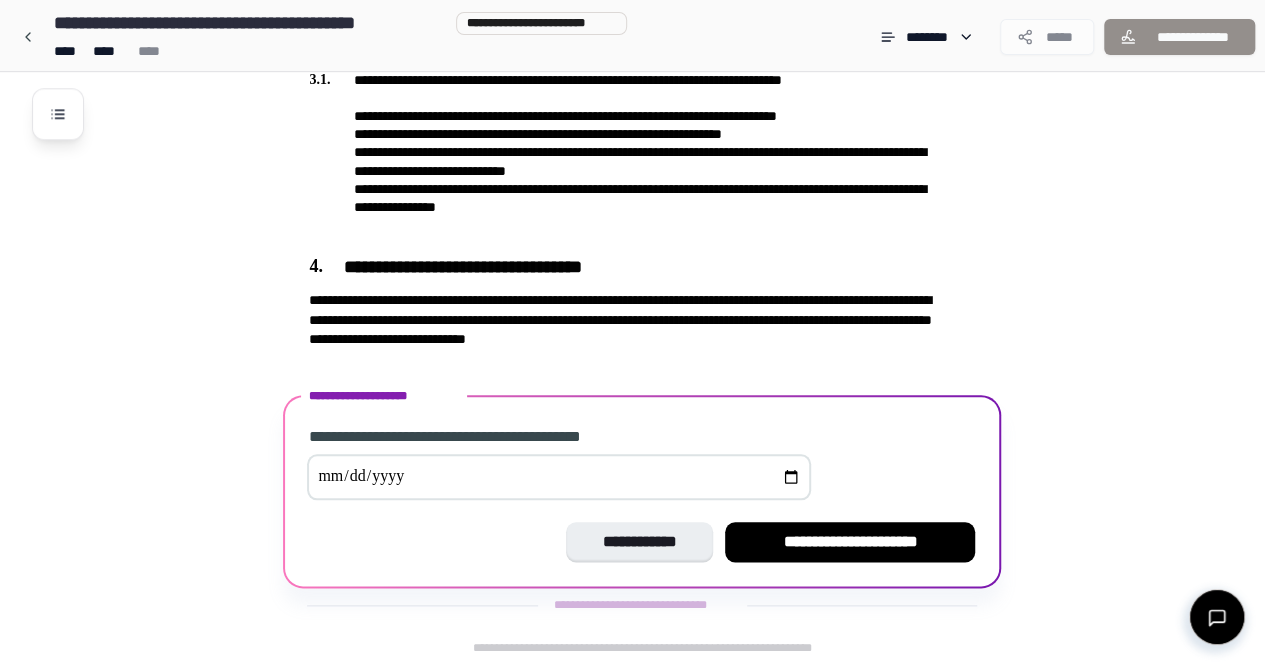 click on "**********" at bounding box center [850, 542] 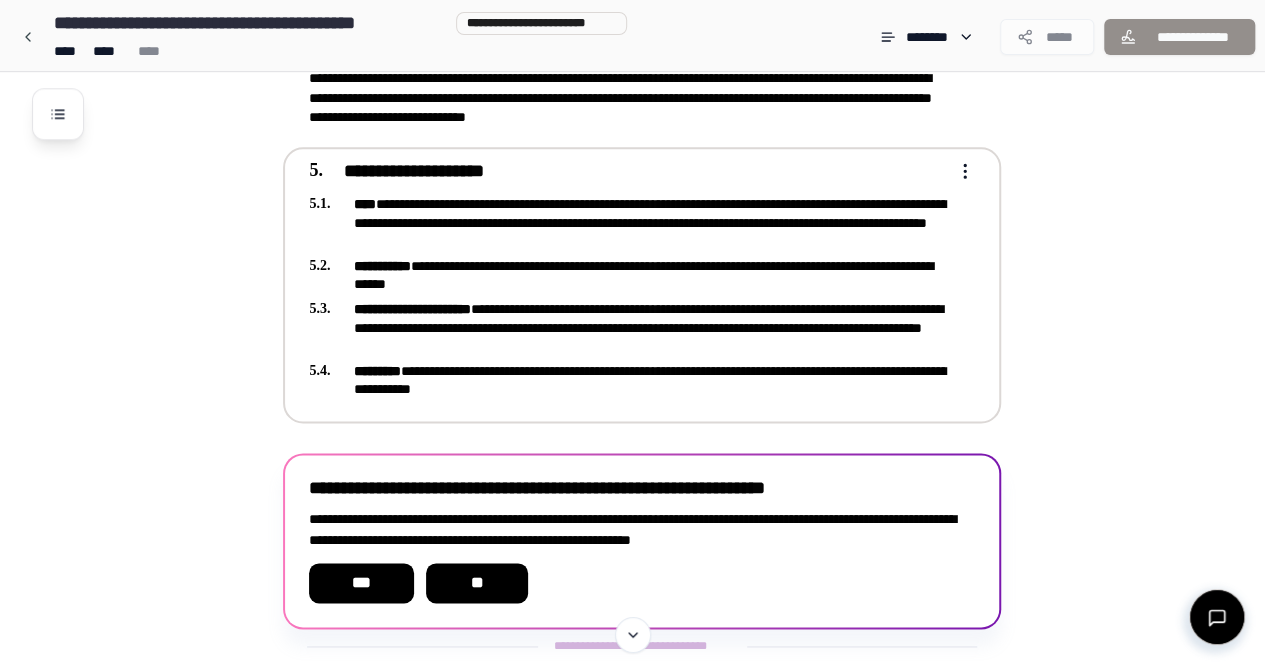 scroll, scrollTop: 1142, scrollLeft: 0, axis: vertical 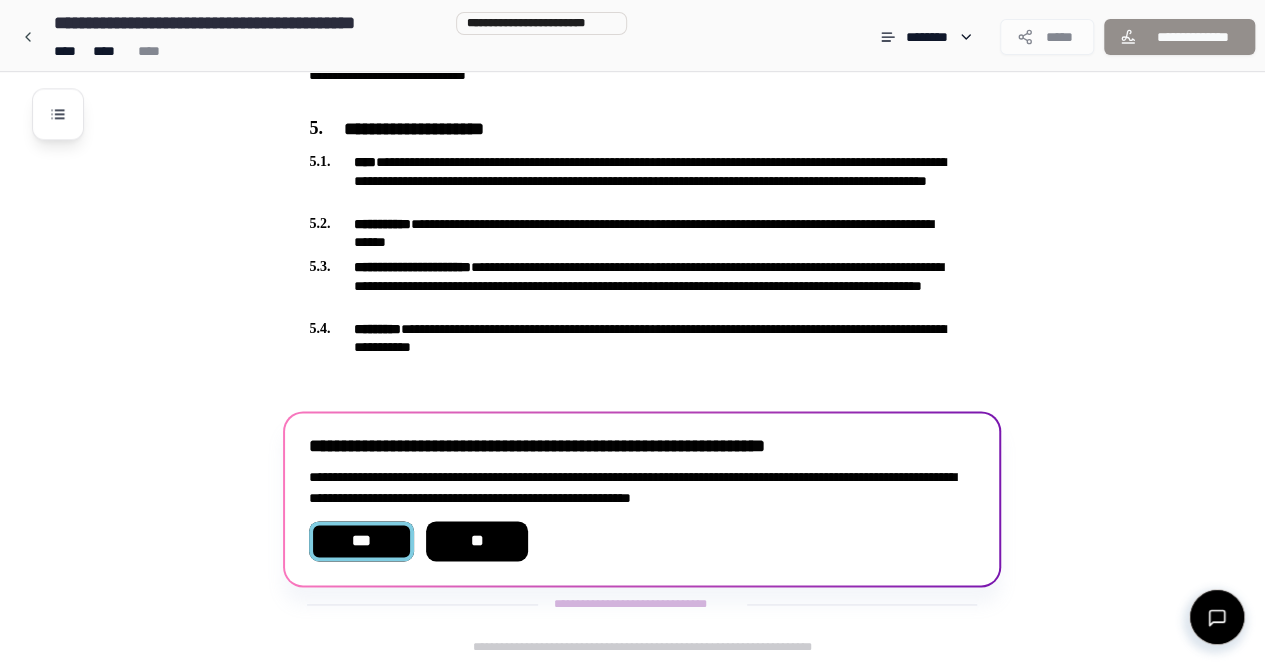 click on "***" at bounding box center [361, 541] 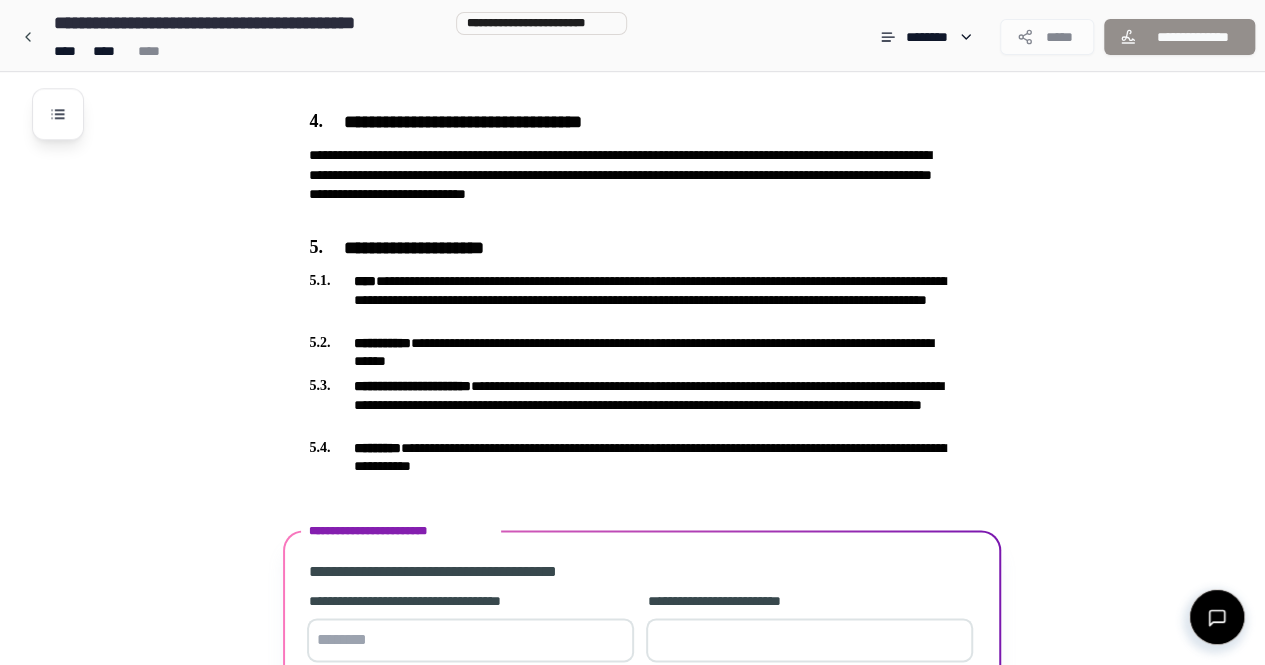 scroll, scrollTop: 1186, scrollLeft: 0, axis: vertical 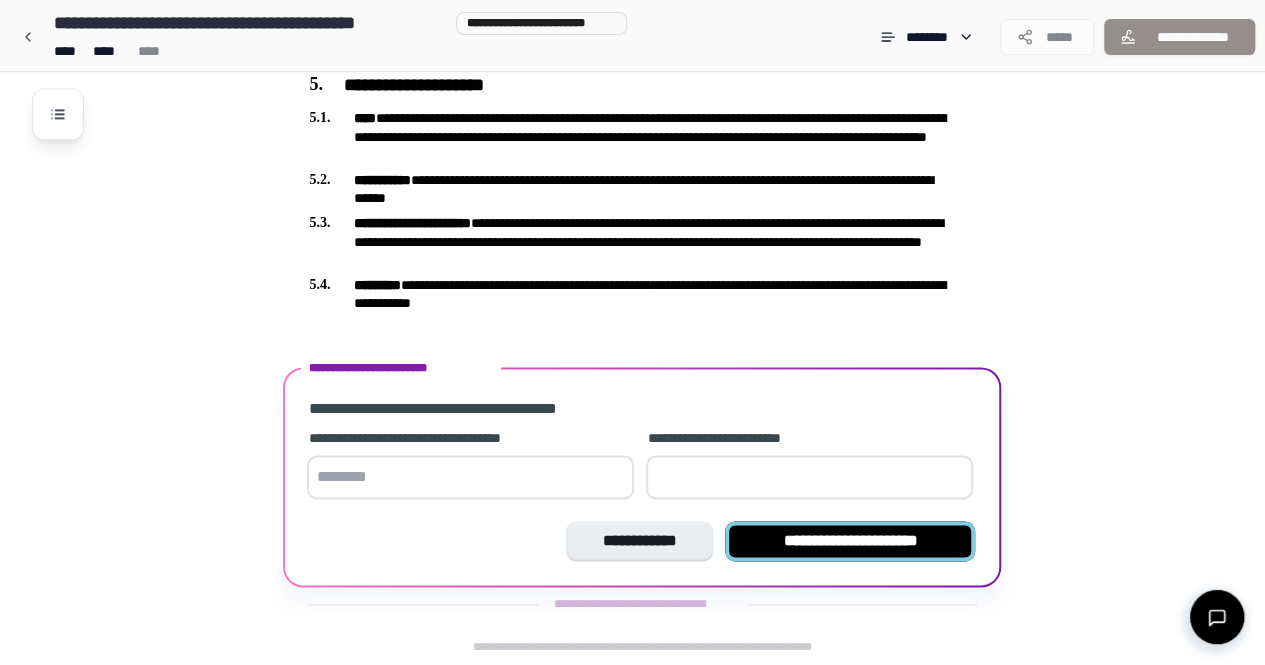 click on "**********" at bounding box center [850, 541] 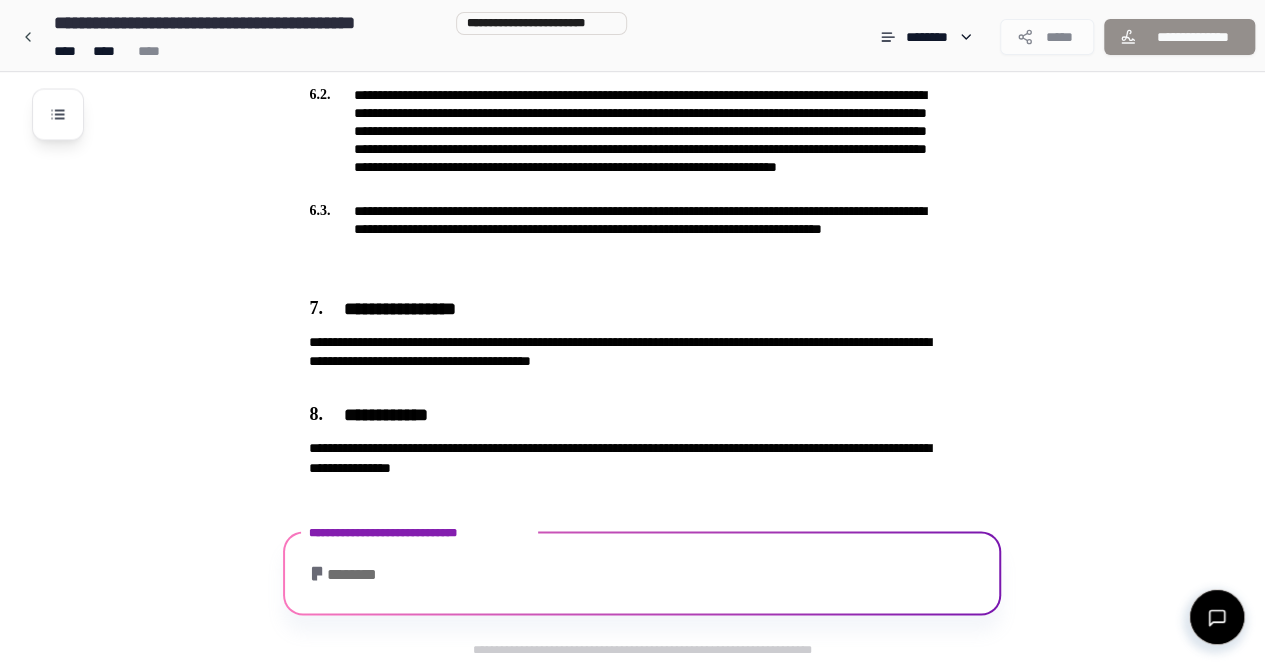 scroll, scrollTop: 1767, scrollLeft: 0, axis: vertical 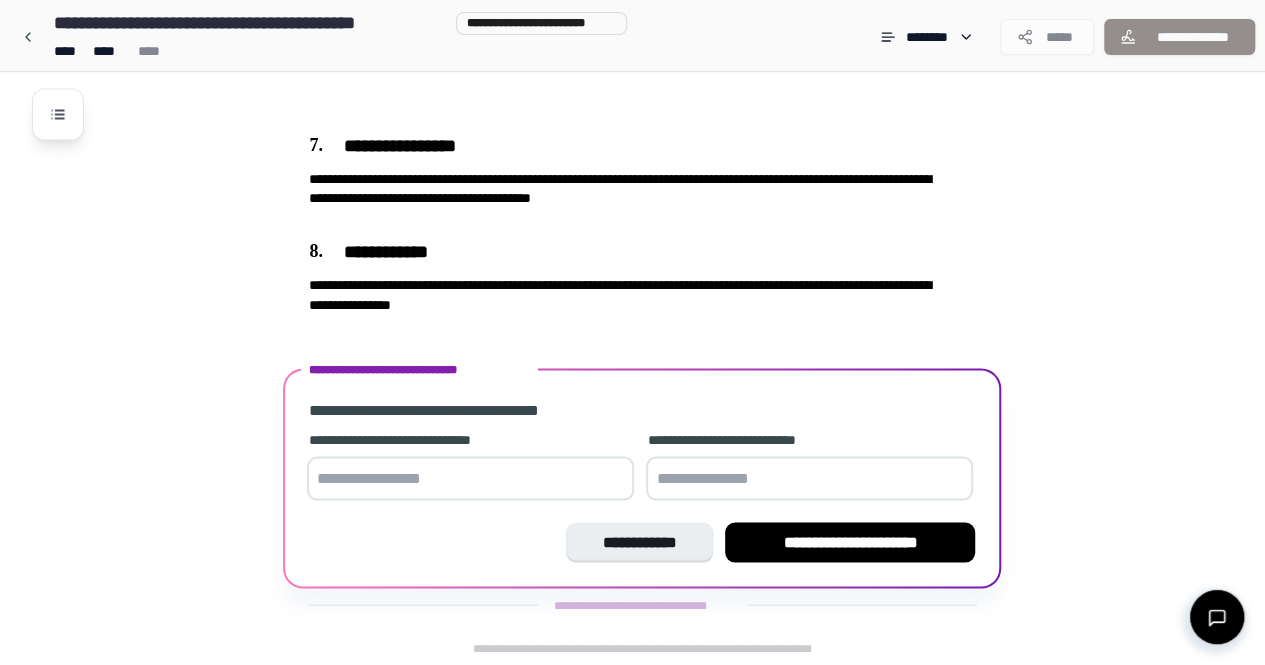 click at bounding box center [470, 478] 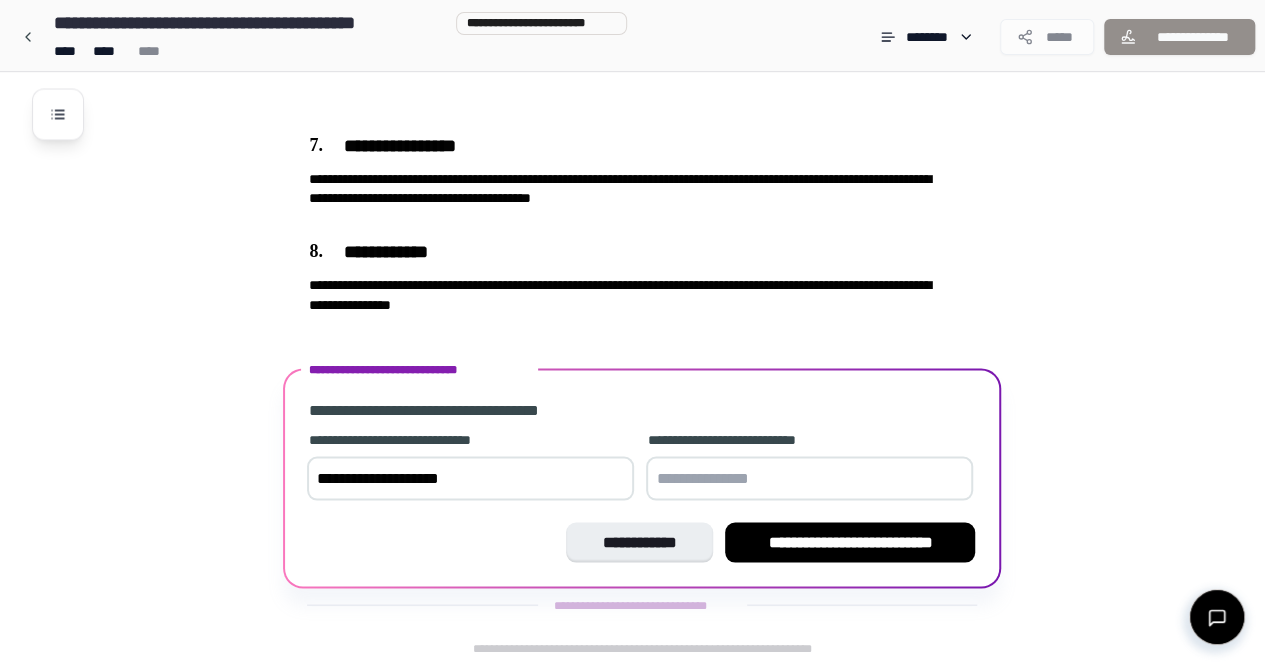 type on "**********" 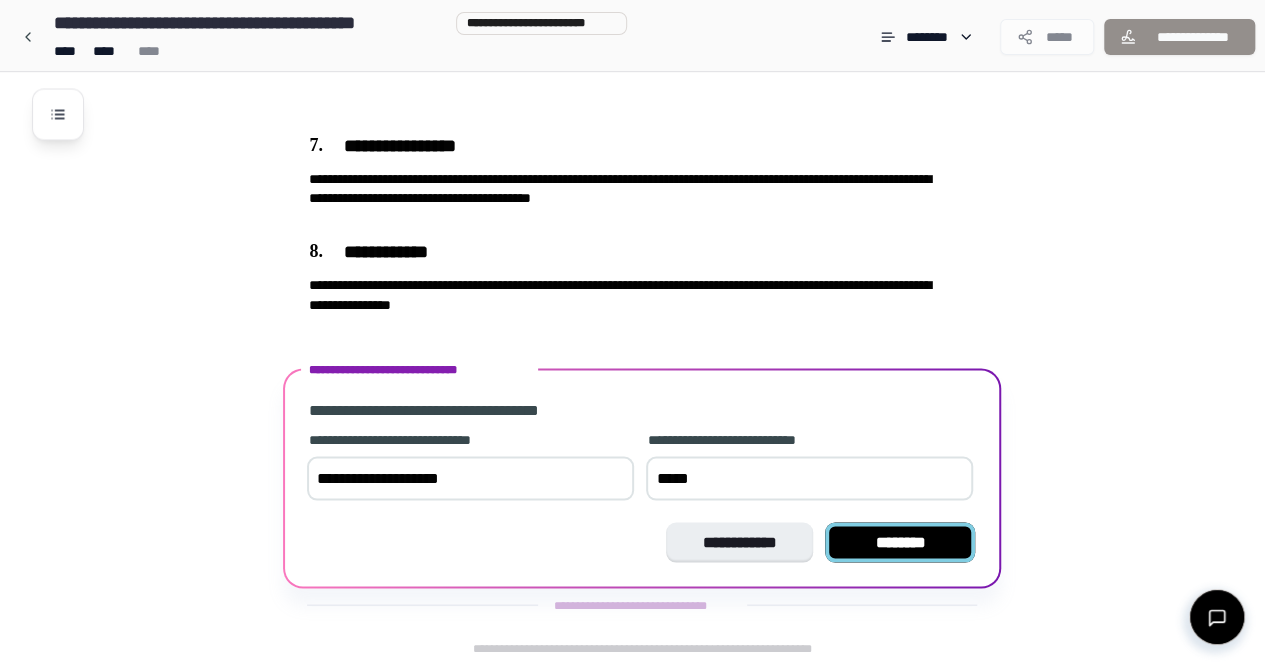 type on "*****" 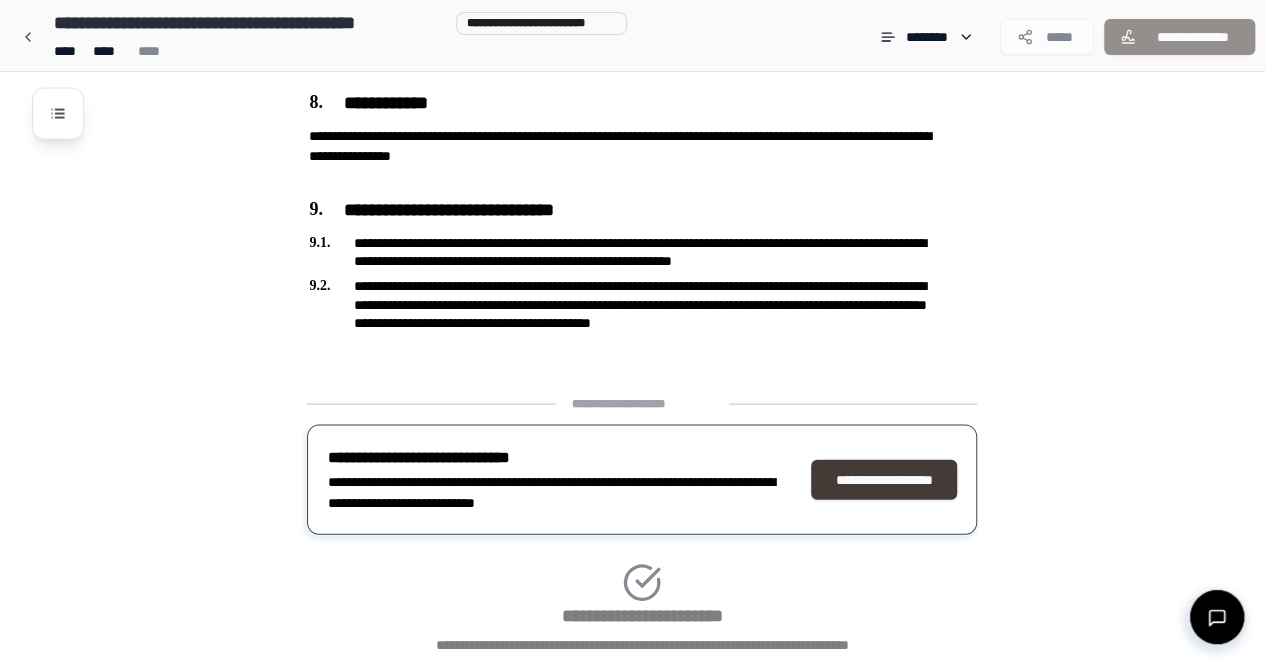 scroll, scrollTop: 2048, scrollLeft: 0, axis: vertical 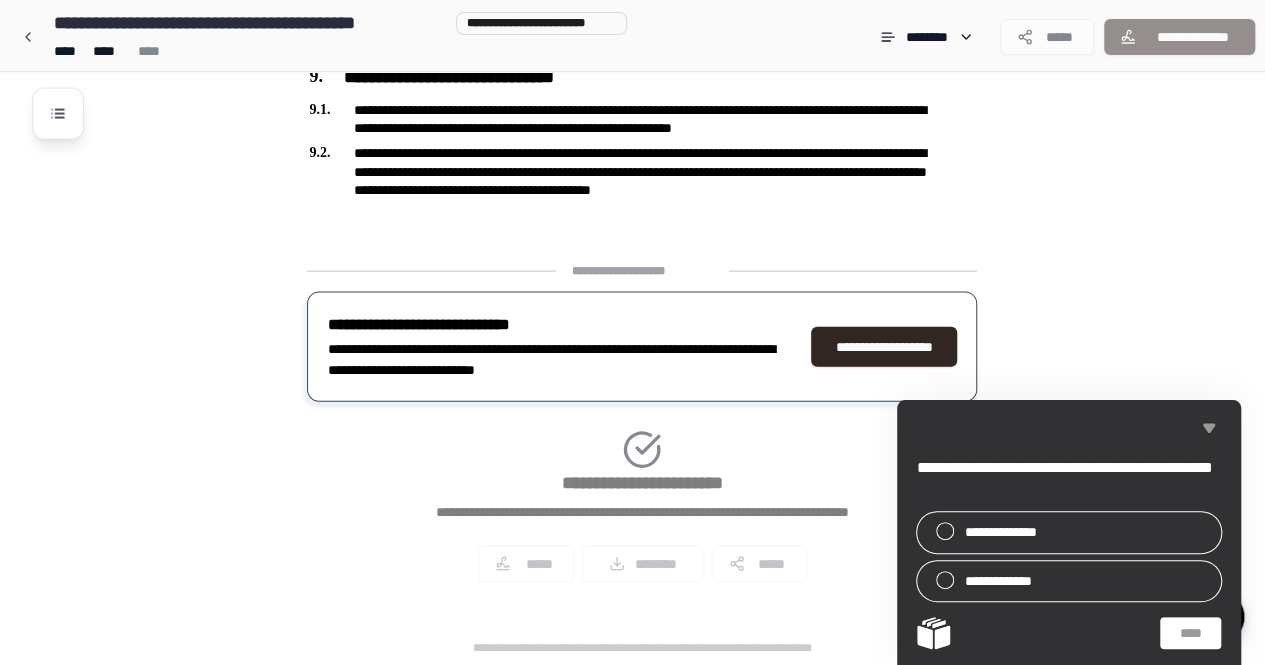 click 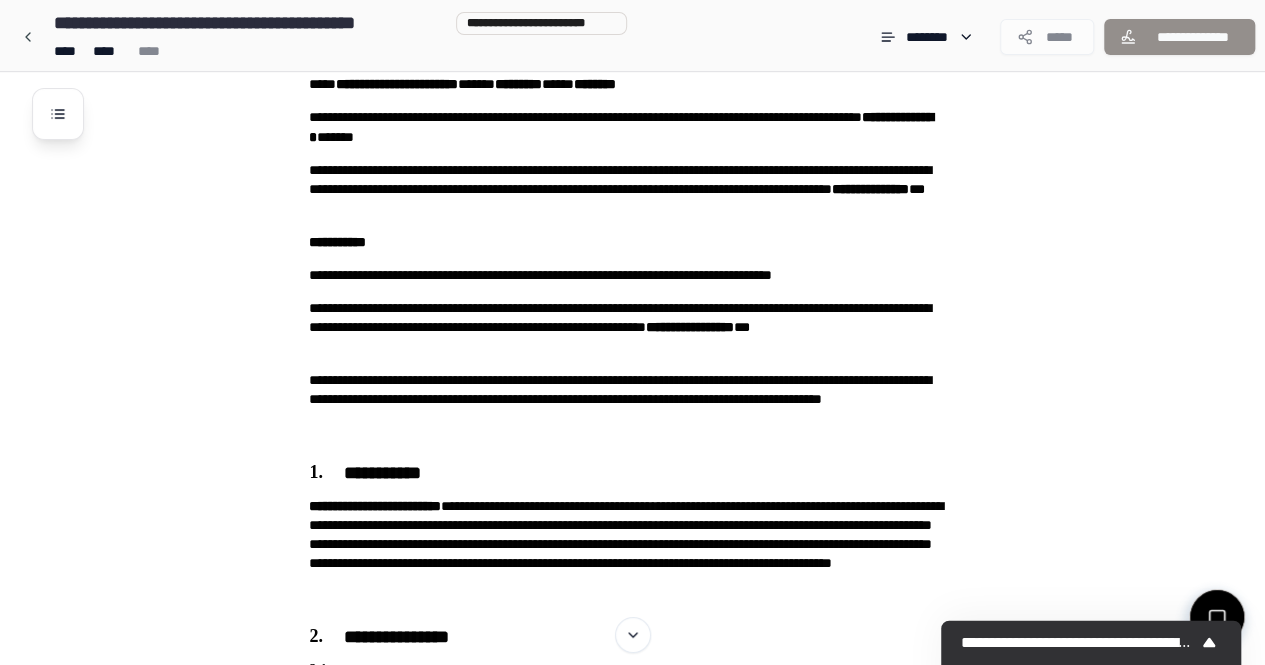 scroll, scrollTop: 0, scrollLeft: 0, axis: both 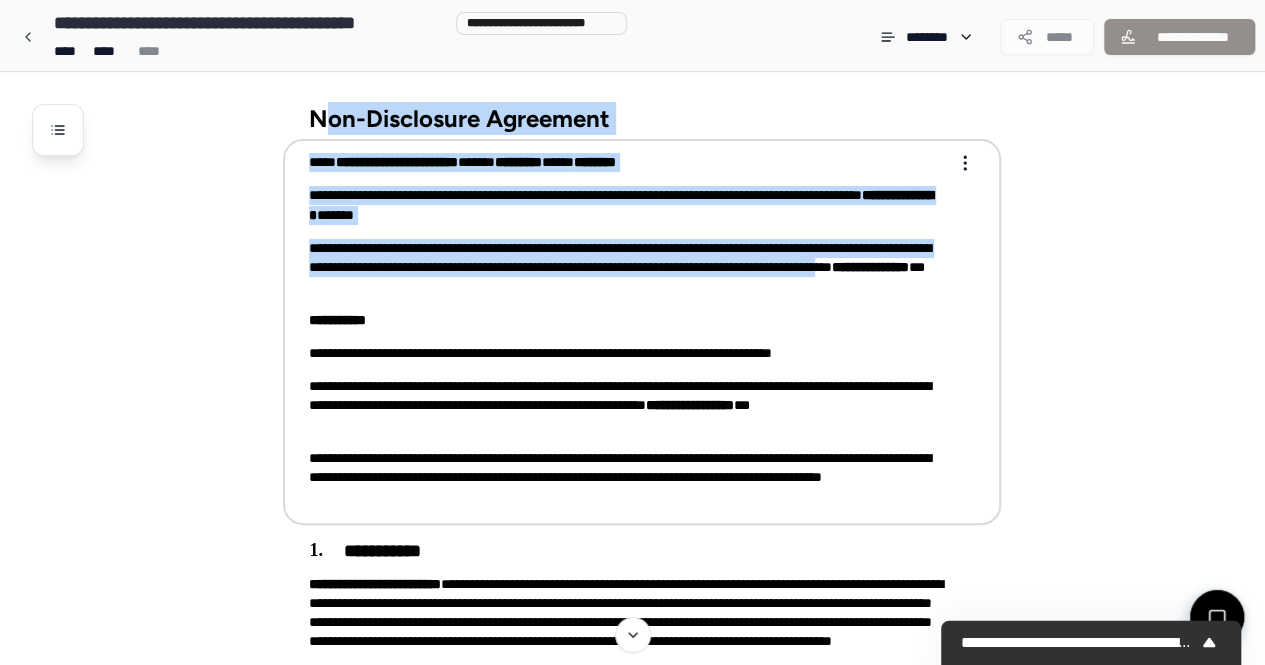drag, startPoint x: 319, startPoint y: 114, endPoint x: 698, endPoint y: 299, distance: 421.74164 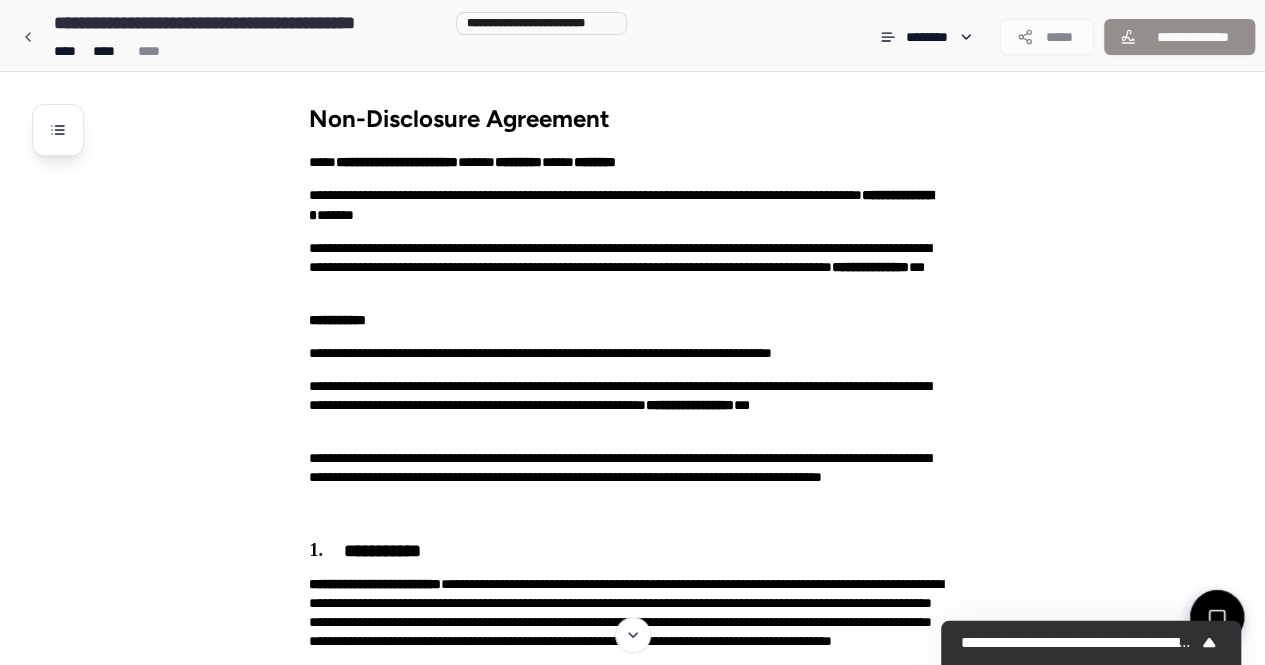 drag, startPoint x: 267, startPoint y: 133, endPoint x: 292, endPoint y: 105, distance: 37.536648 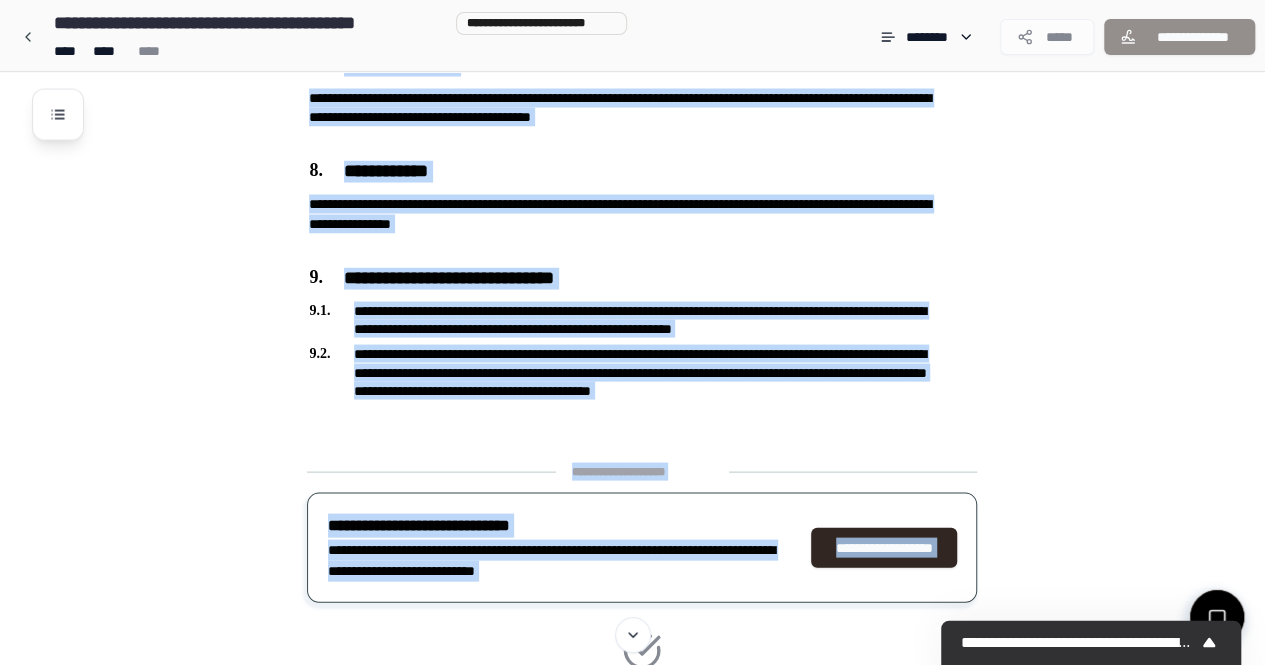 scroll, scrollTop: 2048, scrollLeft: 0, axis: vertical 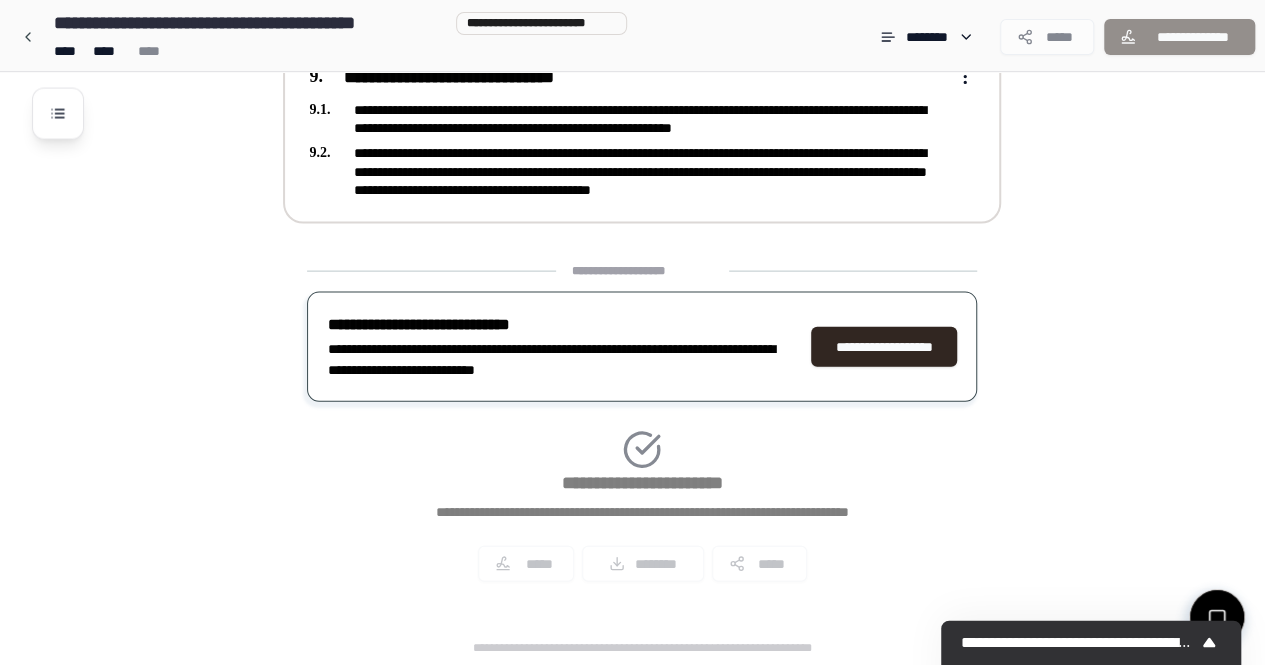 drag, startPoint x: 304, startPoint y: 103, endPoint x: 972, endPoint y: 206, distance: 675.8942 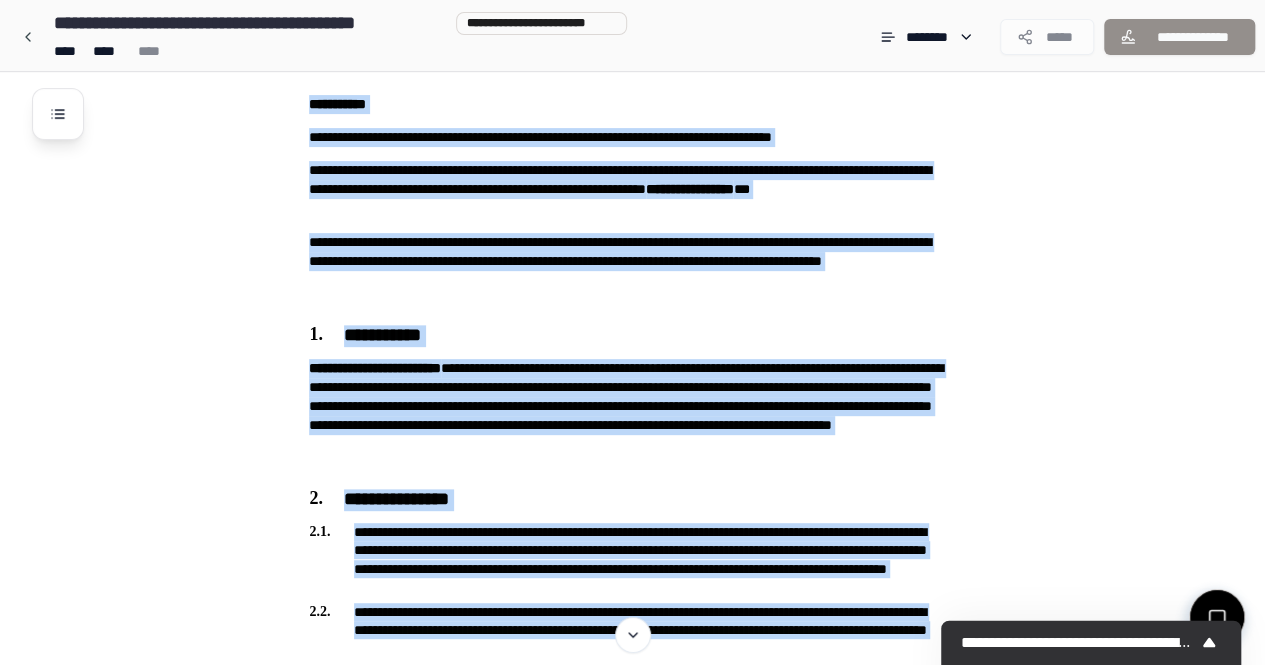 scroll, scrollTop: 0, scrollLeft: 0, axis: both 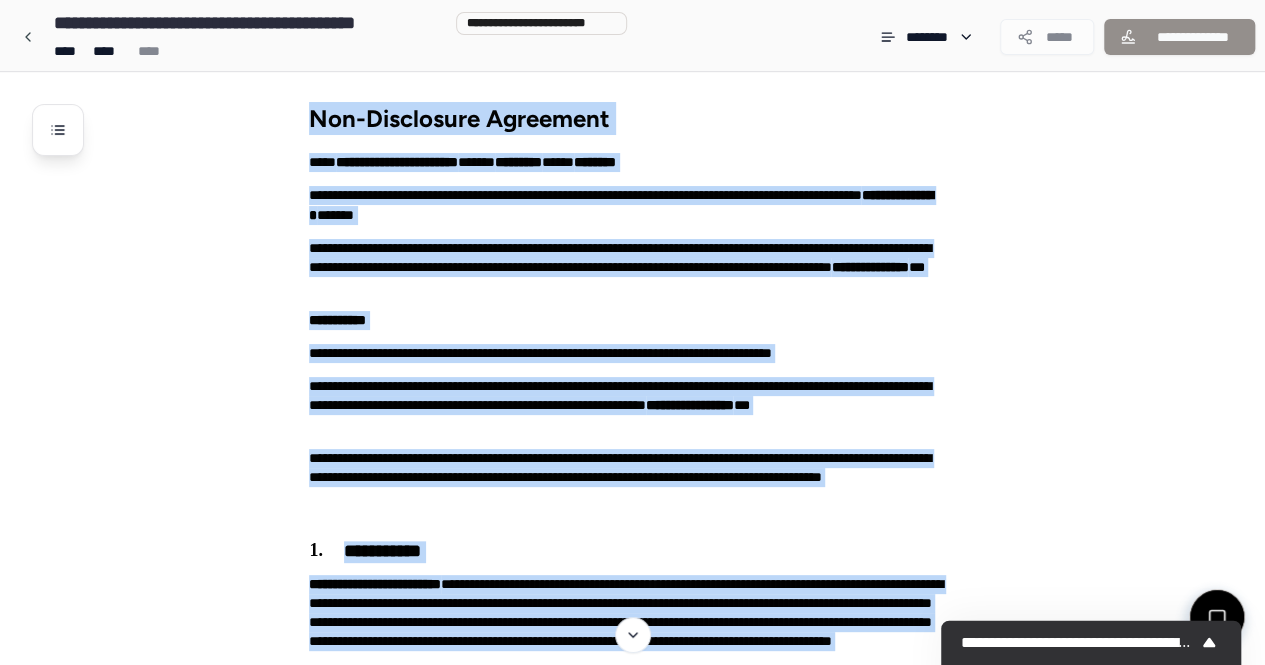 drag, startPoint x: 955, startPoint y: 207, endPoint x: 299, endPoint y: 119, distance: 661.8761 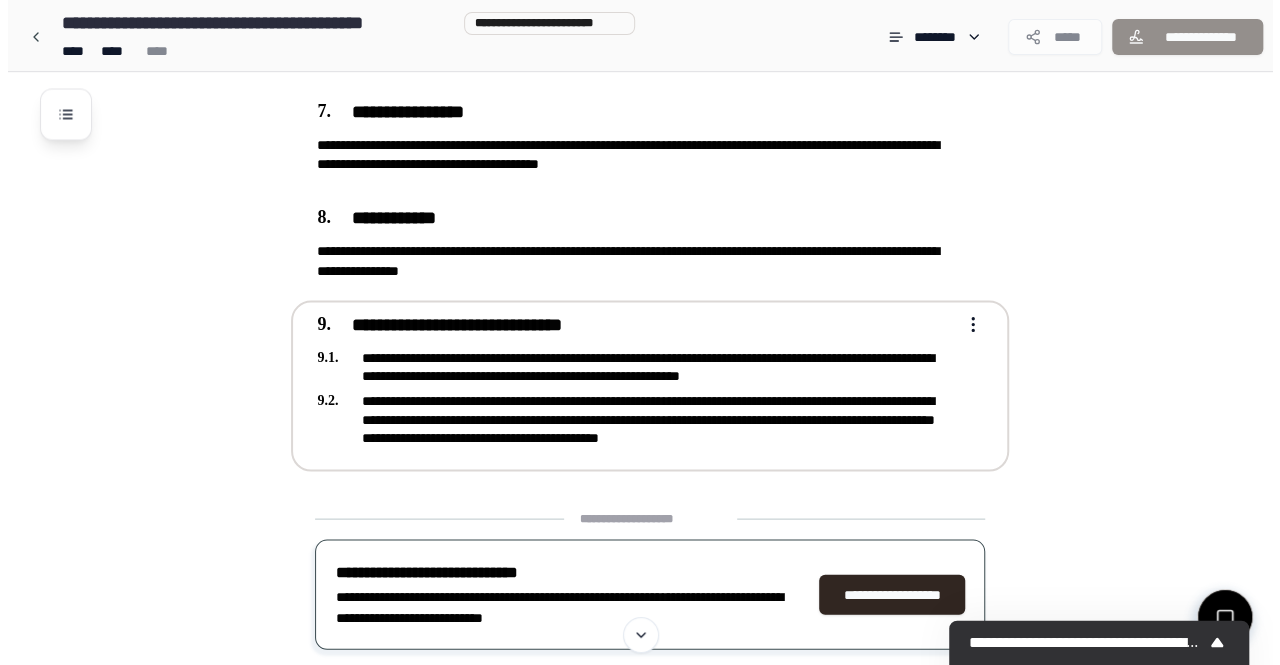 scroll, scrollTop: 1800, scrollLeft: 0, axis: vertical 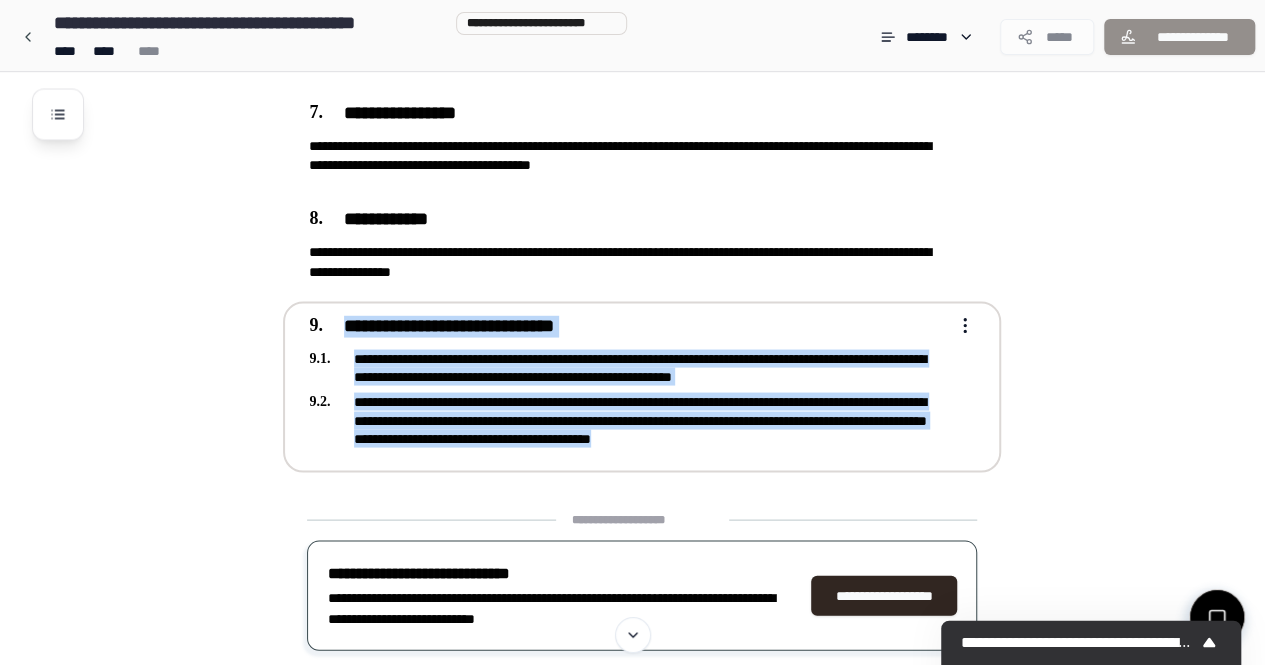 drag, startPoint x: 296, startPoint y: 327, endPoint x: 958, endPoint y: 457, distance: 674.6436 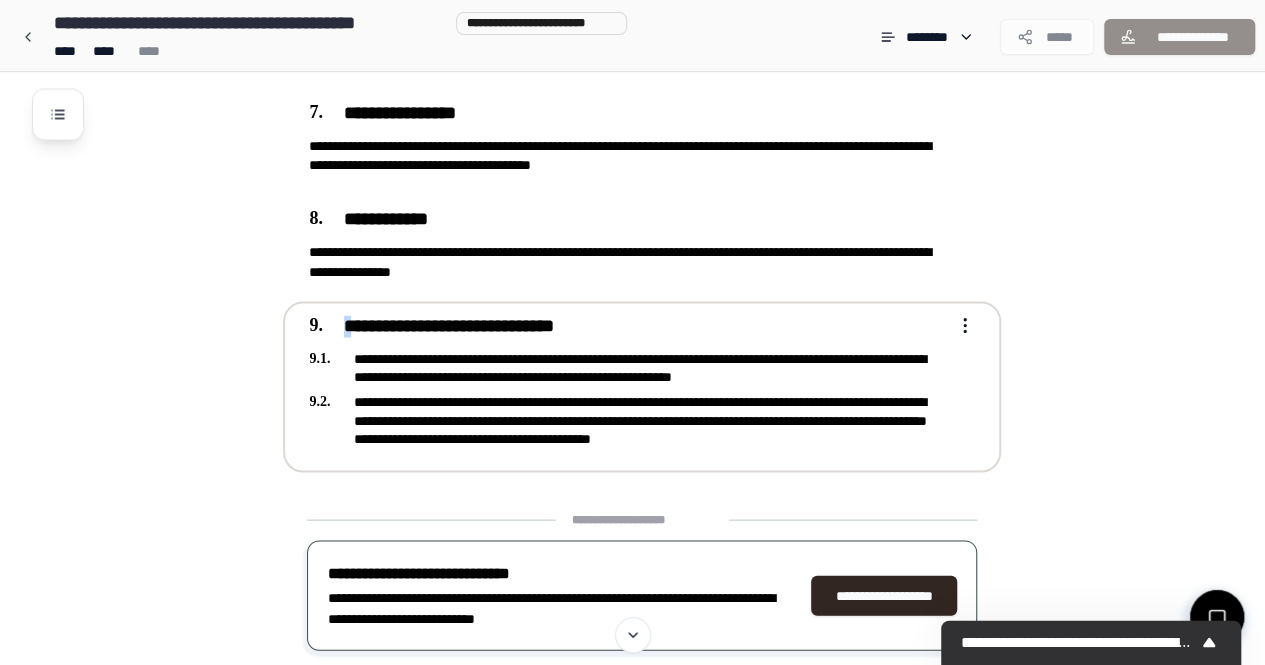 drag, startPoint x: 951, startPoint y: 434, endPoint x: 326, endPoint y: 321, distance: 635.13306 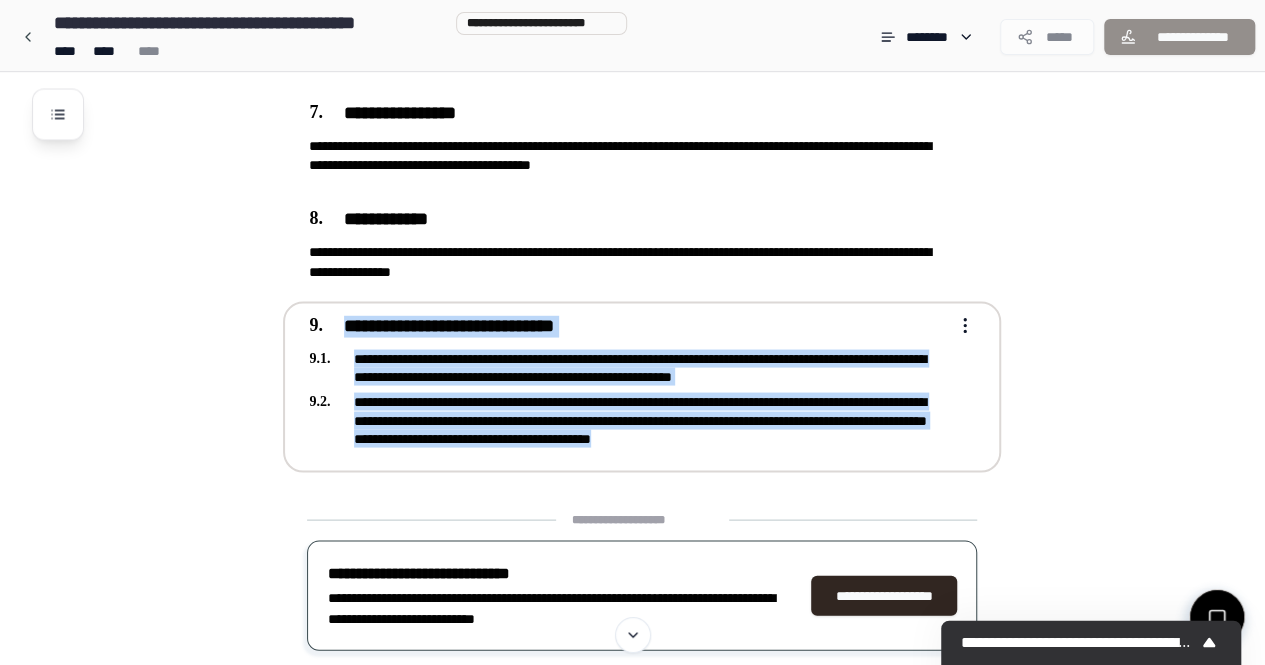 drag, startPoint x: 308, startPoint y: 329, endPoint x: 949, endPoint y: 451, distance: 652.5067 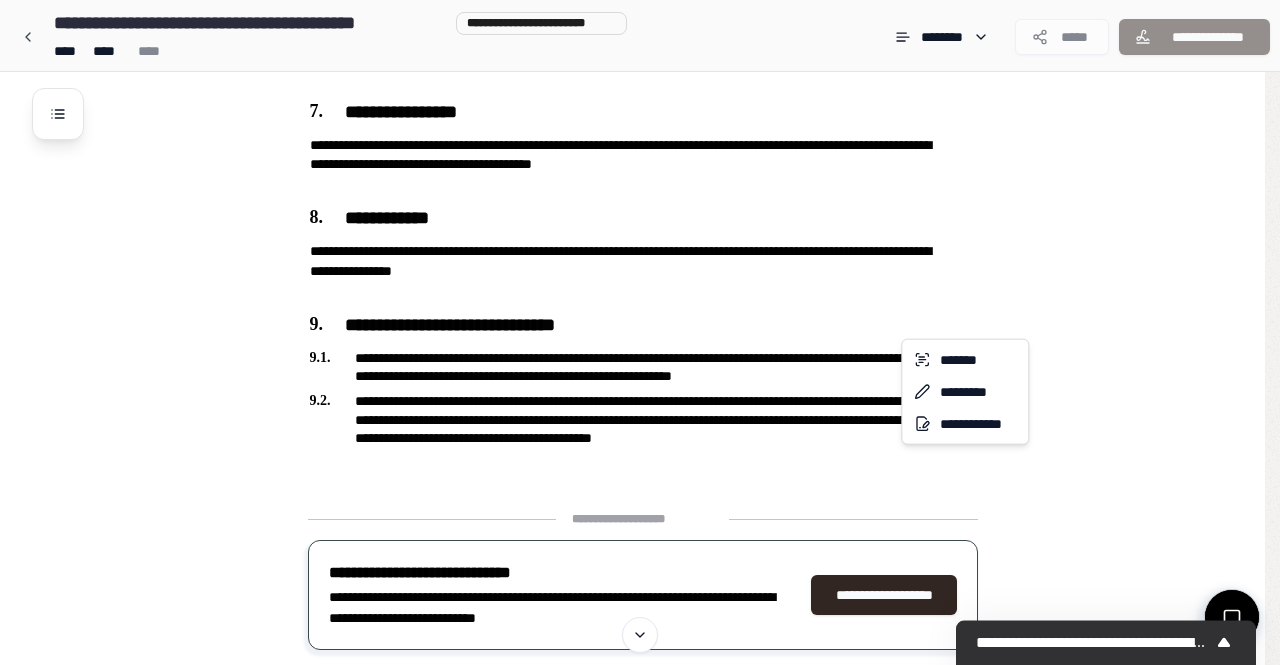 click on "**********" at bounding box center [640, -443] 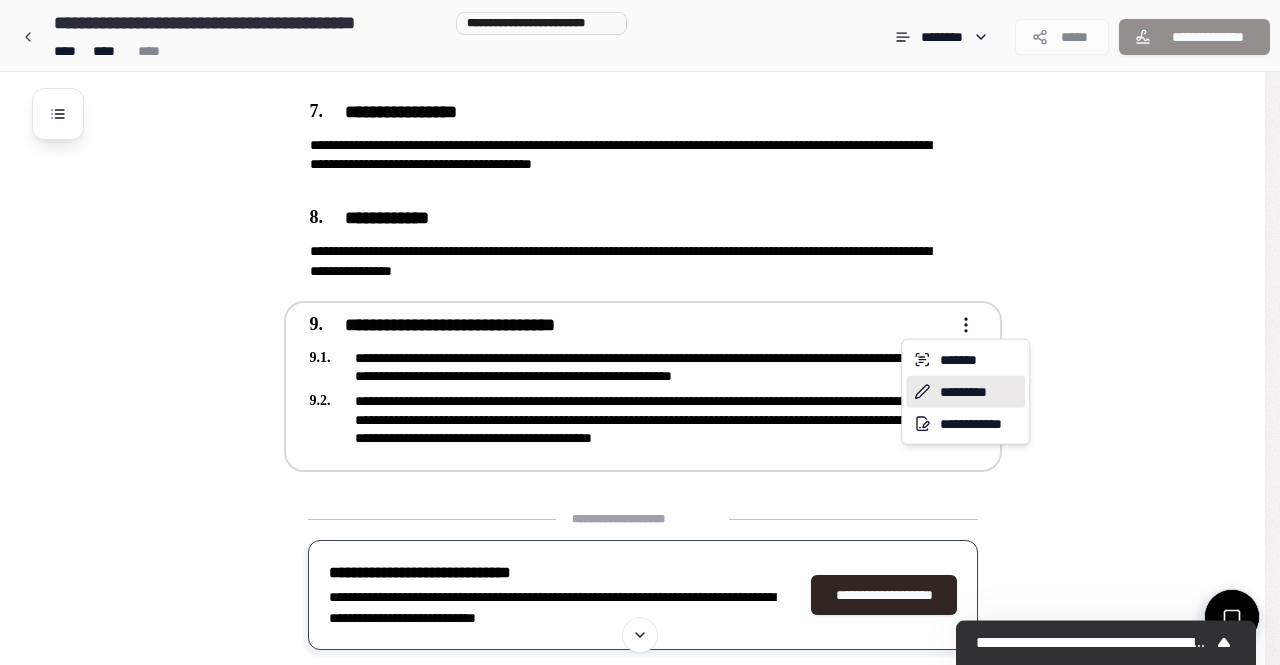 click on "*********" at bounding box center (965, 392) 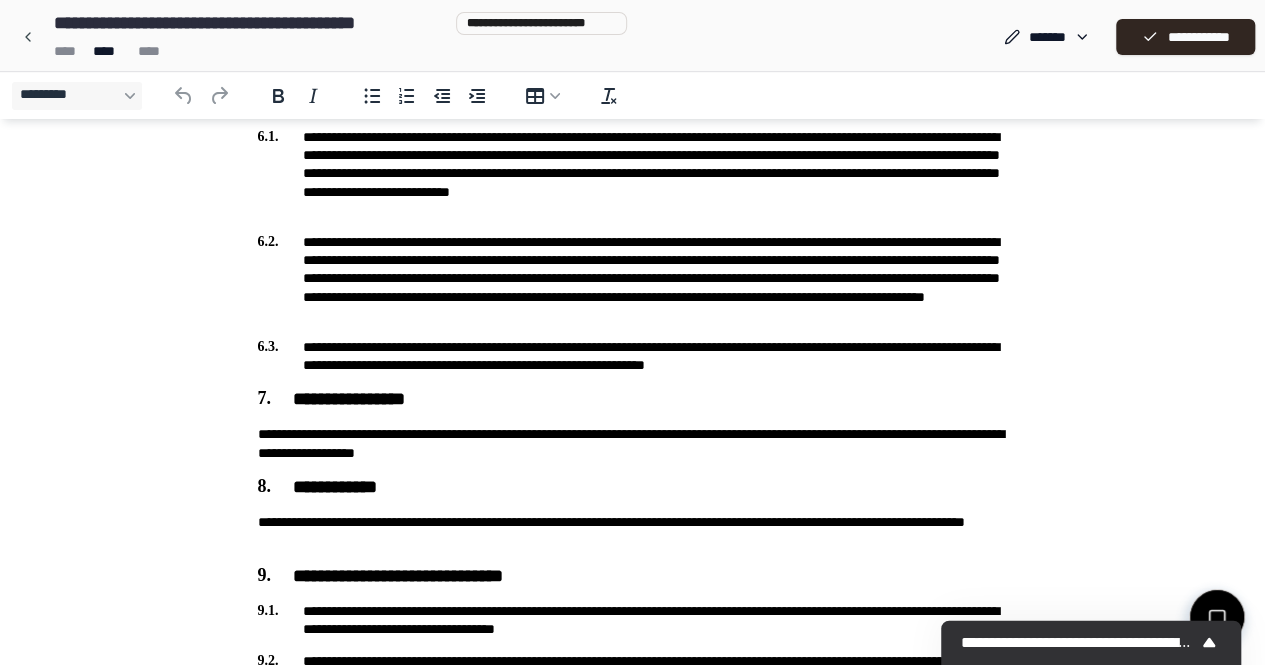 scroll, scrollTop: 1460, scrollLeft: 0, axis: vertical 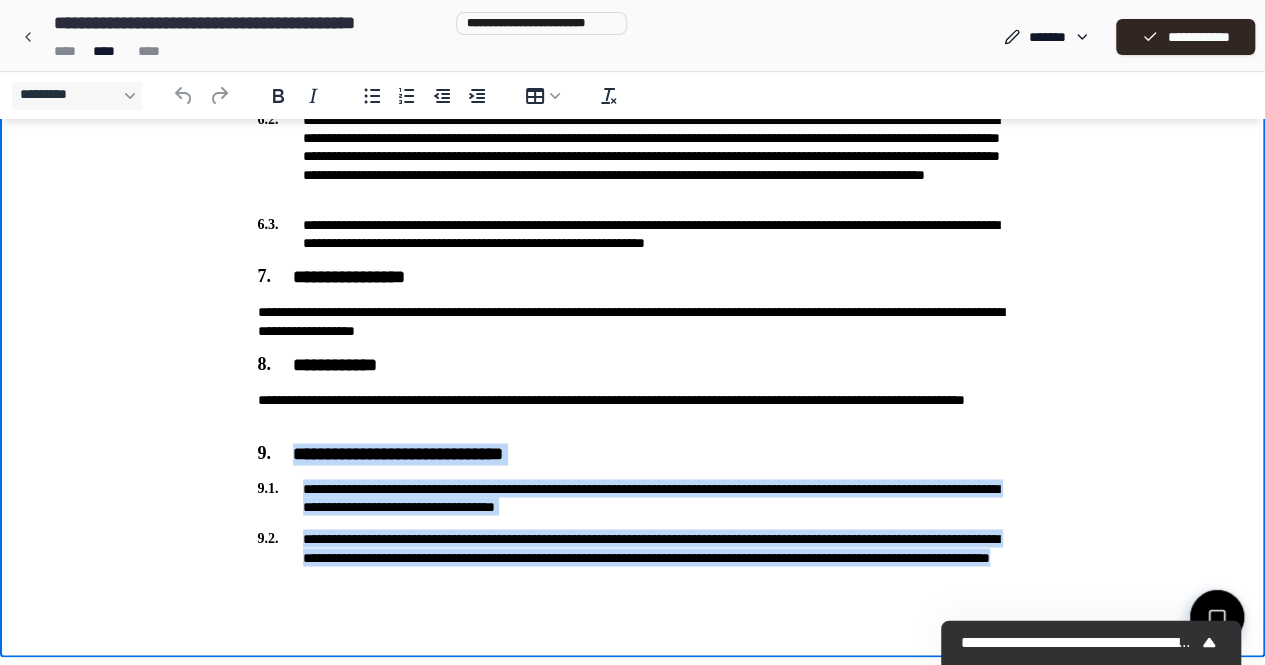 drag, startPoint x: 816, startPoint y: 585, endPoint x: 246, endPoint y: 456, distance: 584.4151 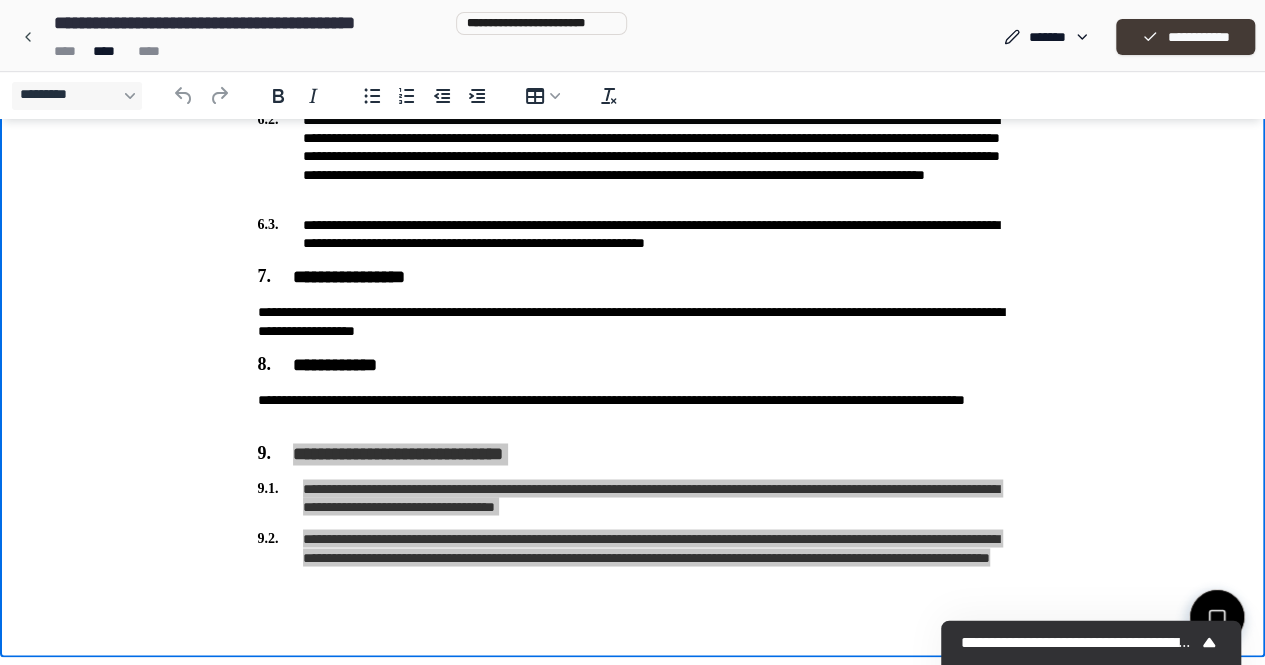 click on "**********" at bounding box center [1185, 37] 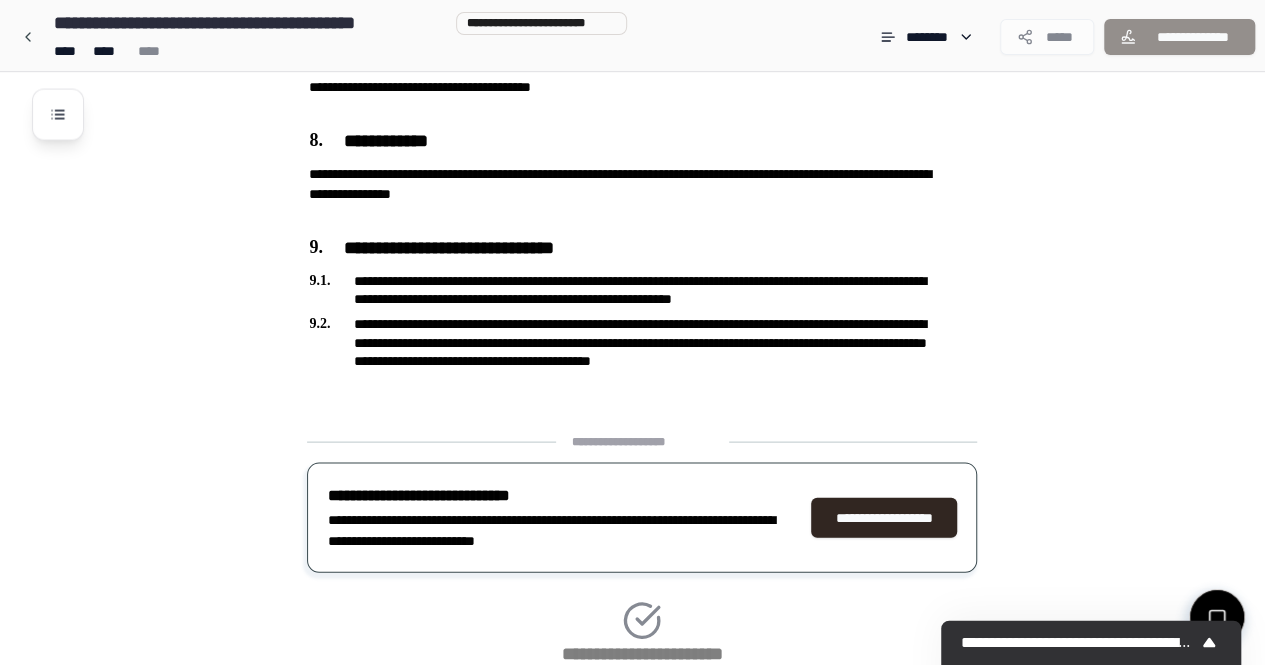 scroll, scrollTop: 2048, scrollLeft: 0, axis: vertical 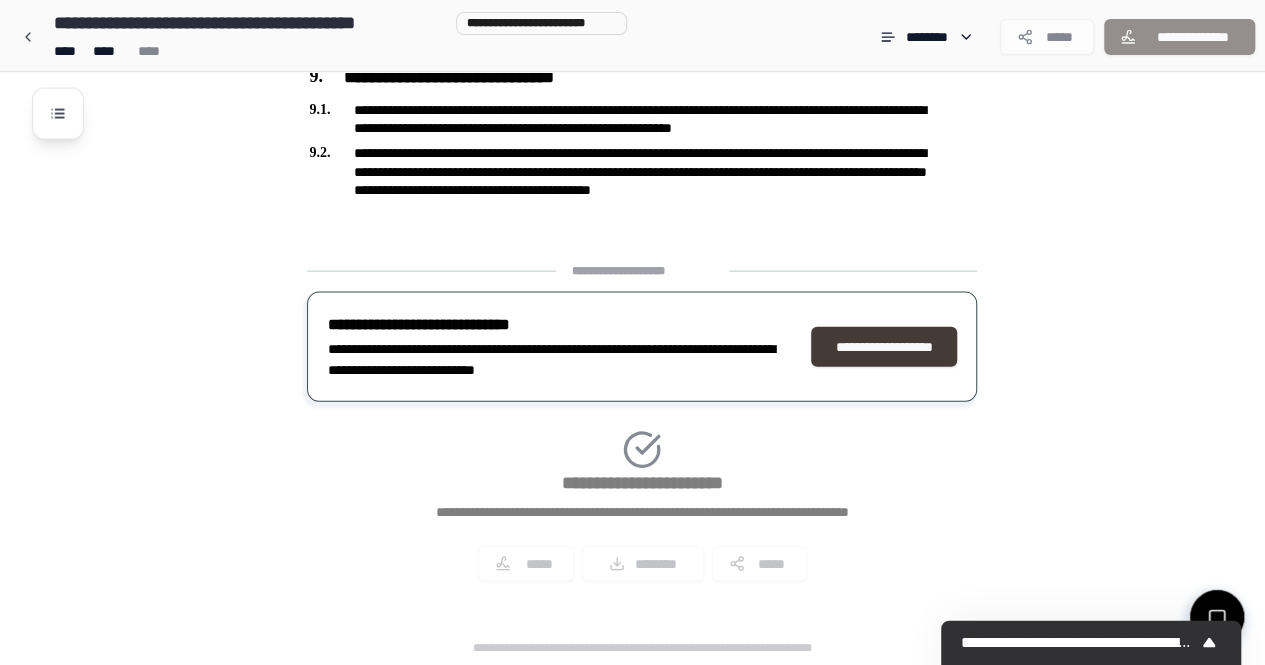 click on "**********" at bounding box center (884, 347) 